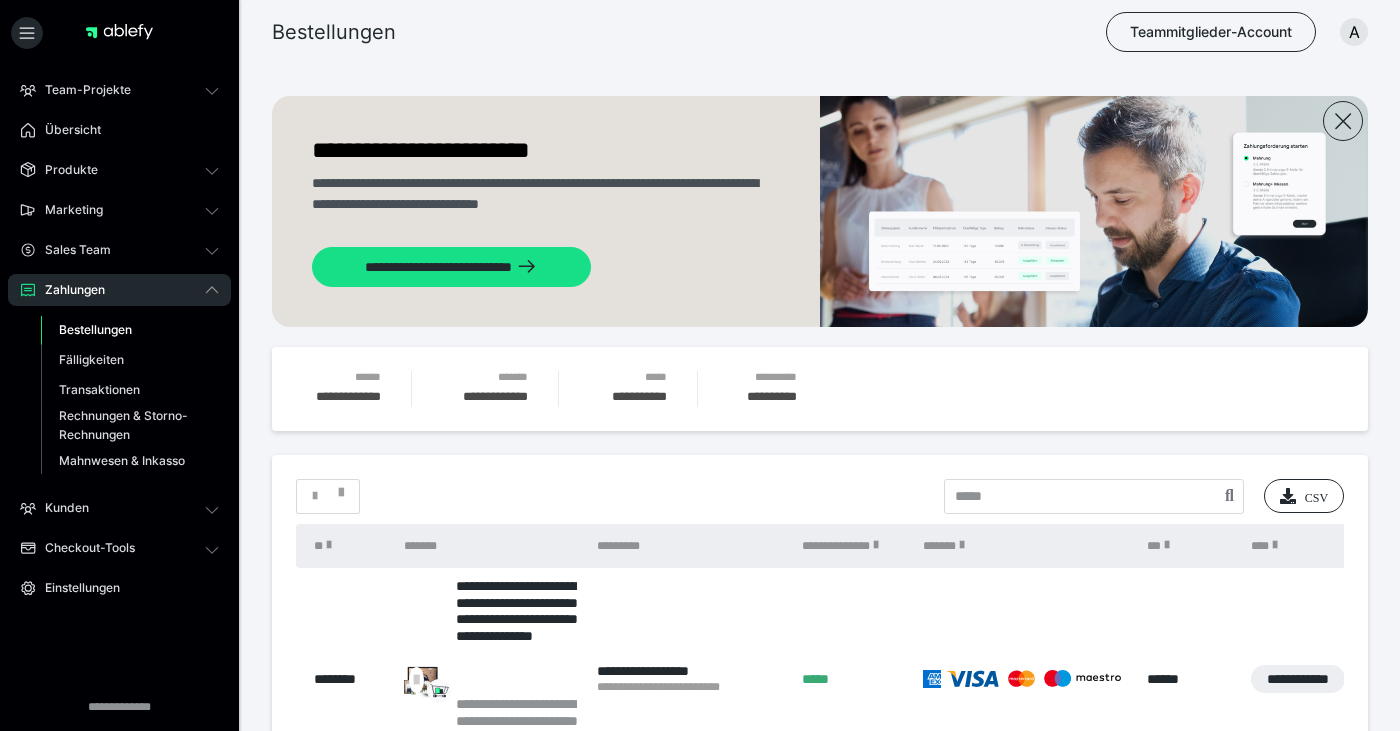 scroll, scrollTop: 96, scrollLeft: 0, axis: vertical 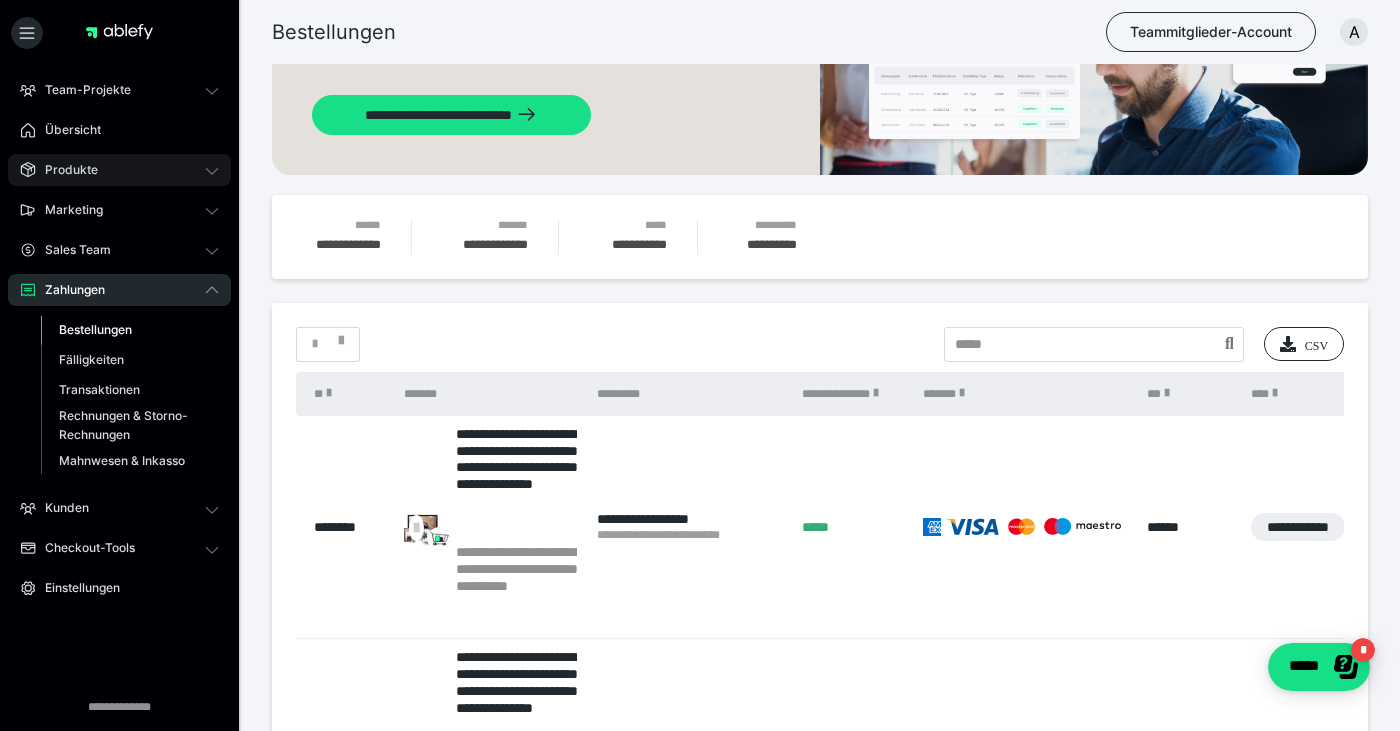 click on "Produkte" at bounding box center [119, 170] 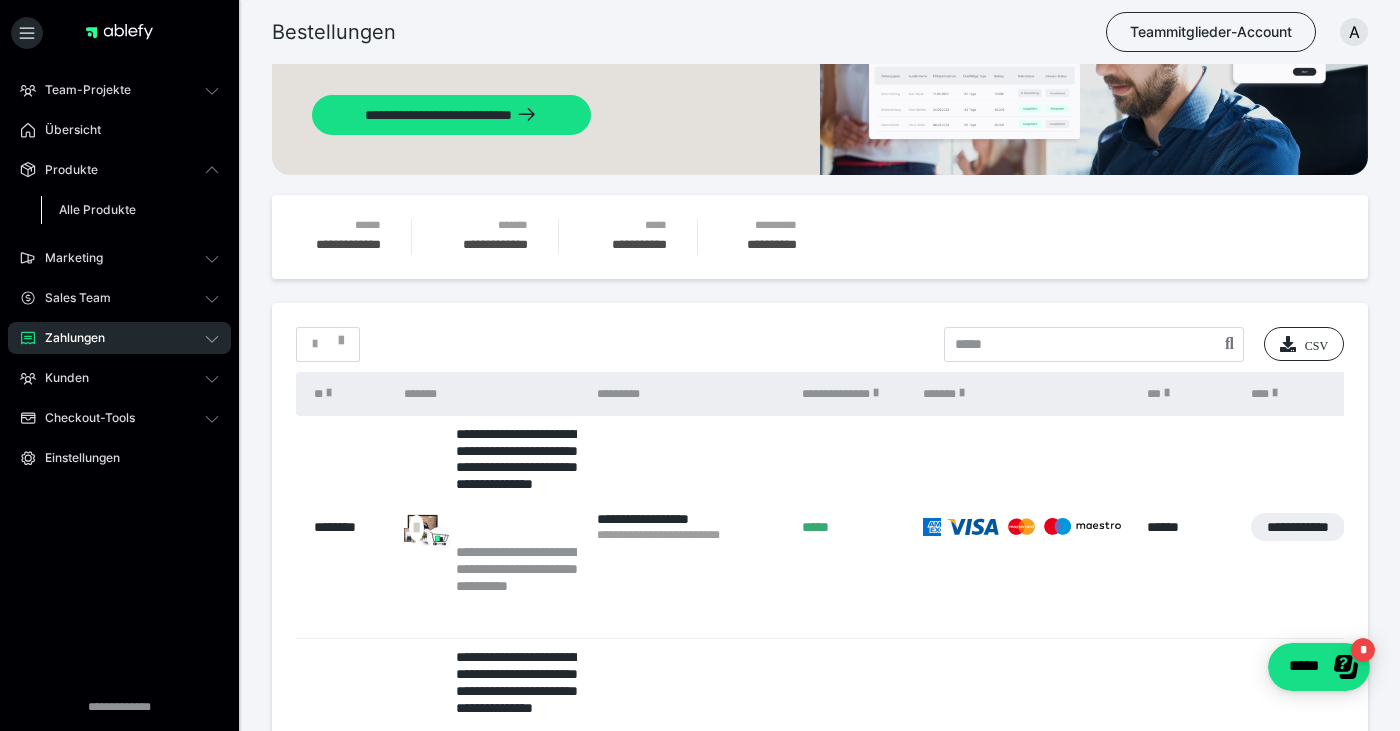 click on "Alle Produkte" at bounding box center [97, 209] 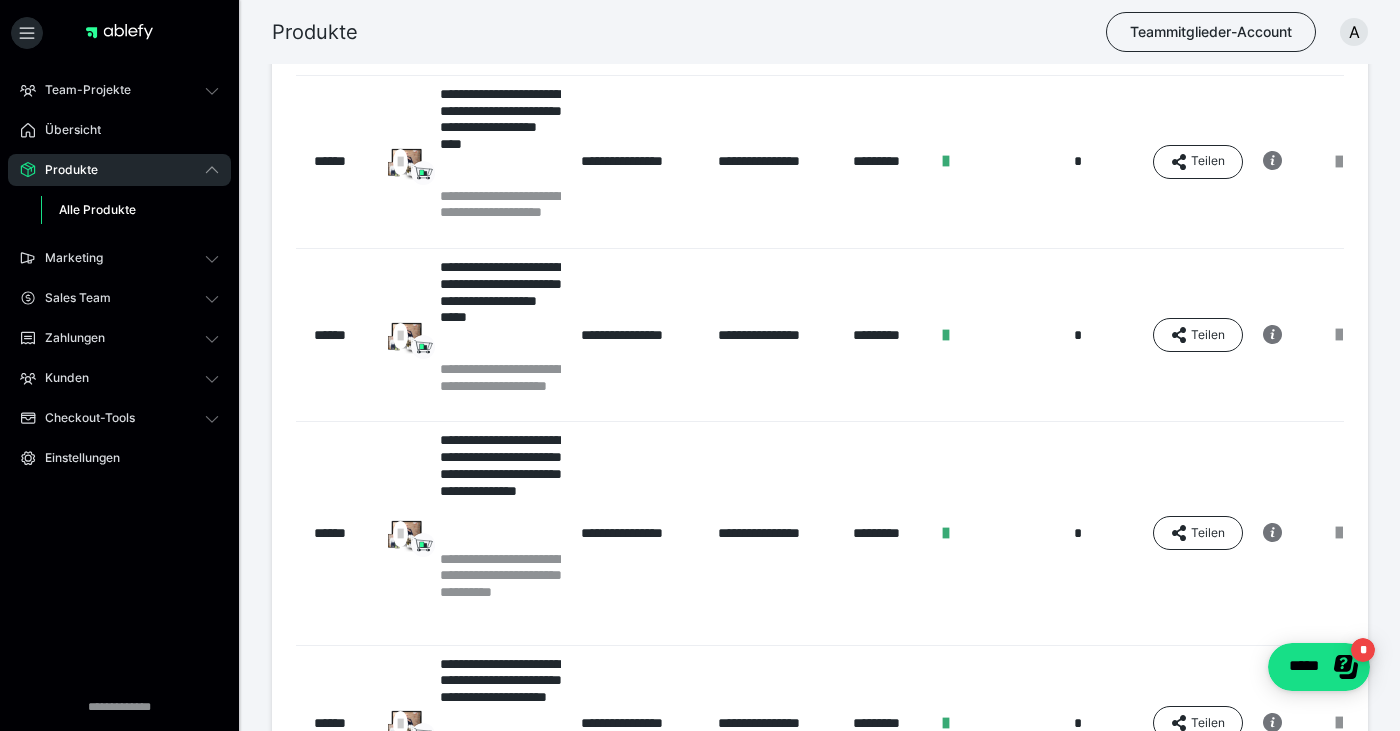 scroll, scrollTop: 366, scrollLeft: 0, axis: vertical 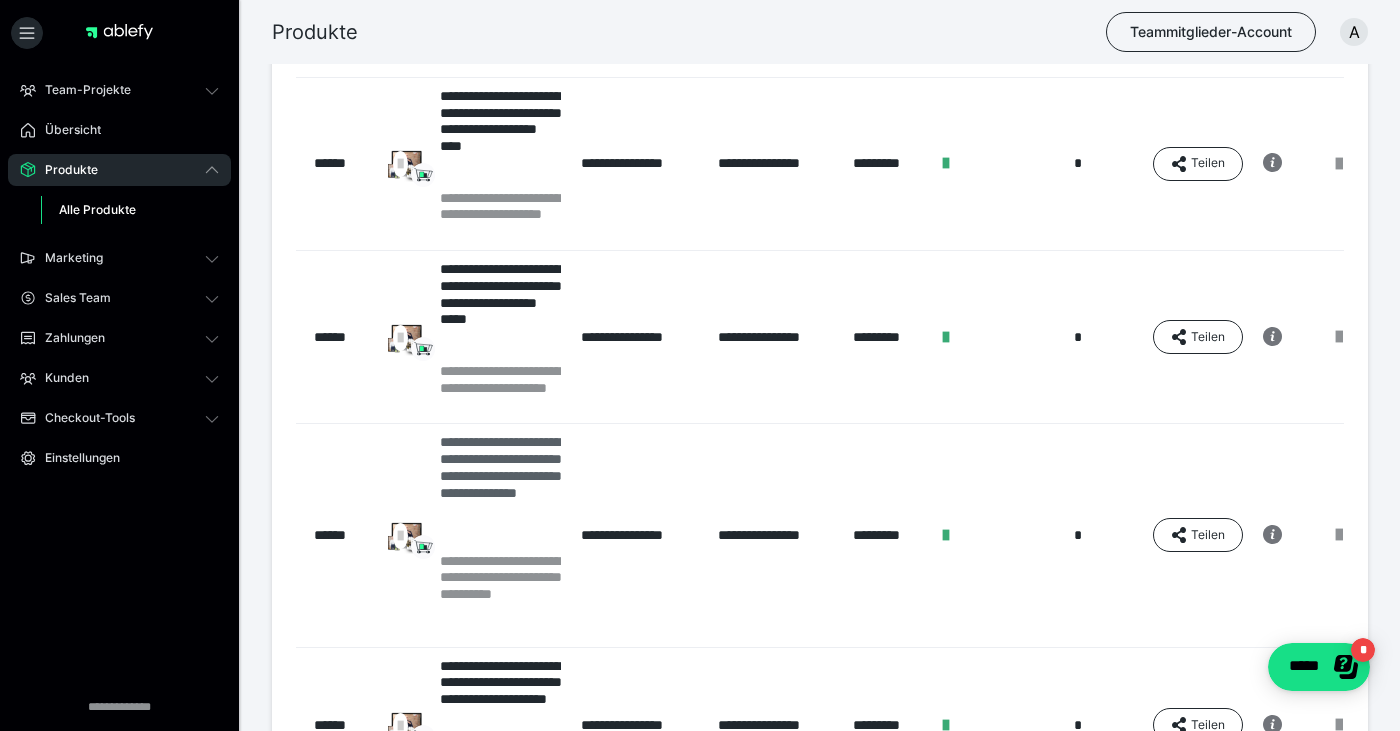 click on "**********" at bounding box center (501, 493) 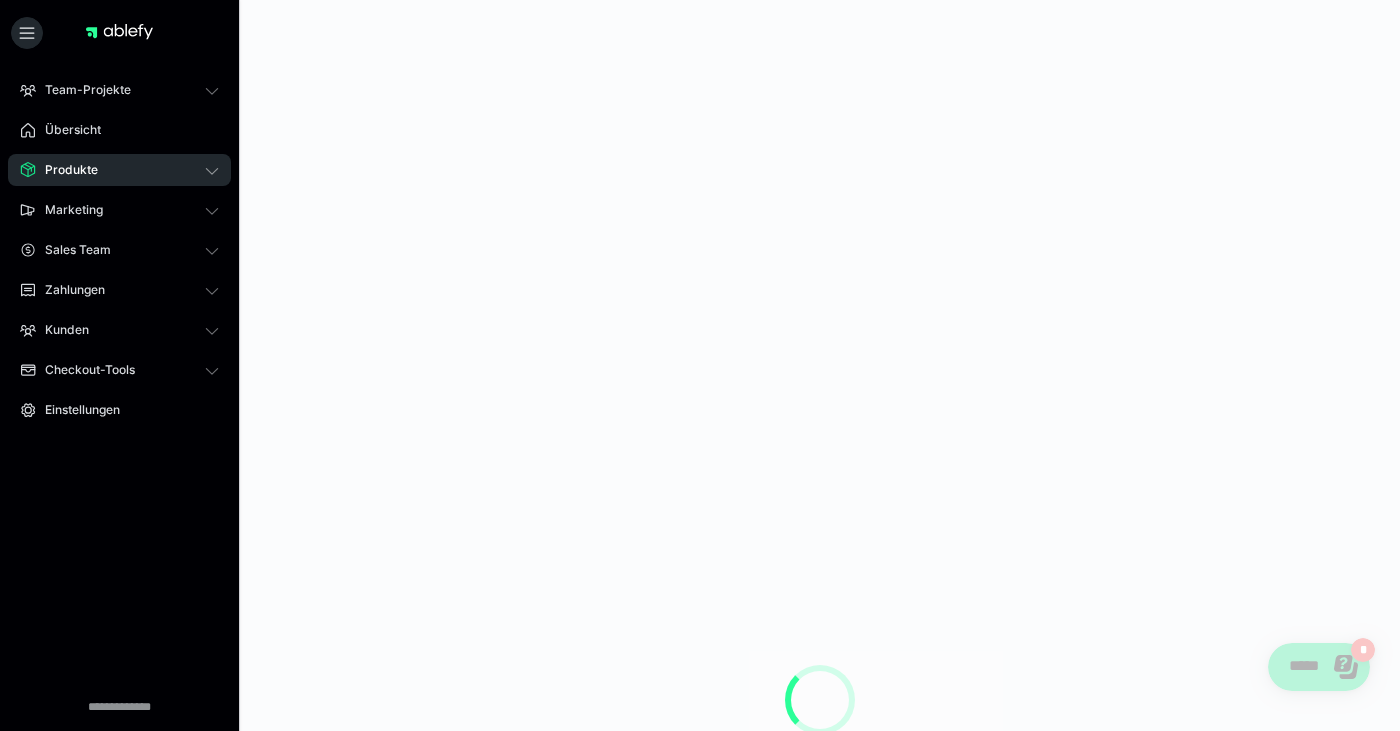 scroll, scrollTop: 0, scrollLeft: 0, axis: both 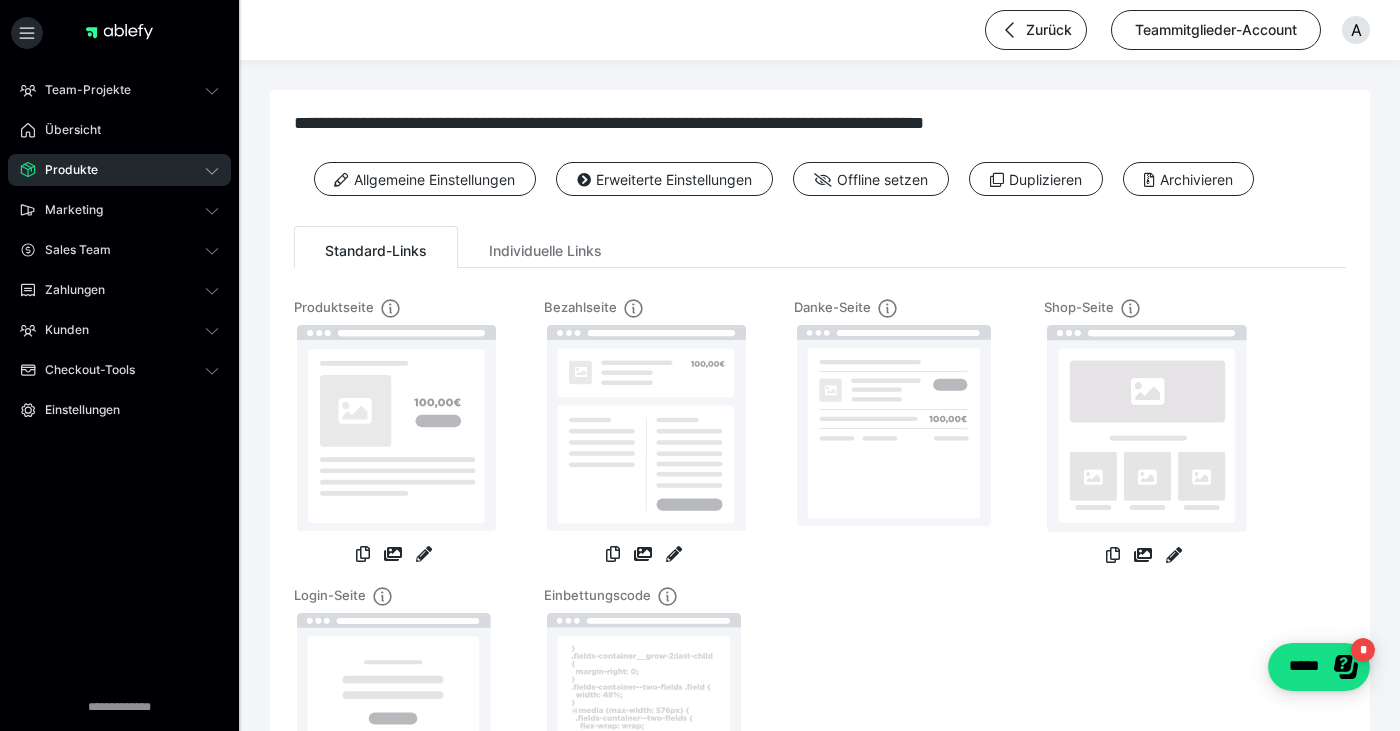 click on "Bezahlseite" at bounding box center [644, 432] 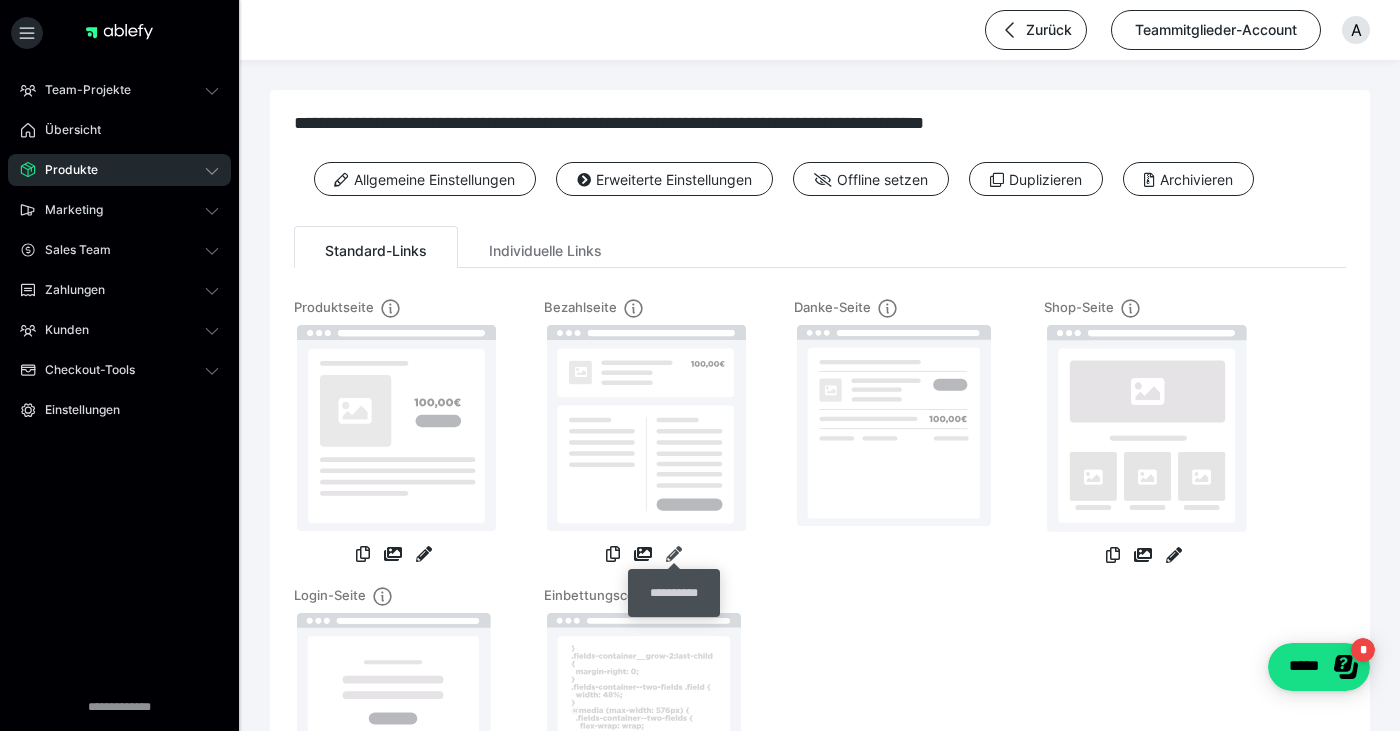 click at bounding box center [674, 554] 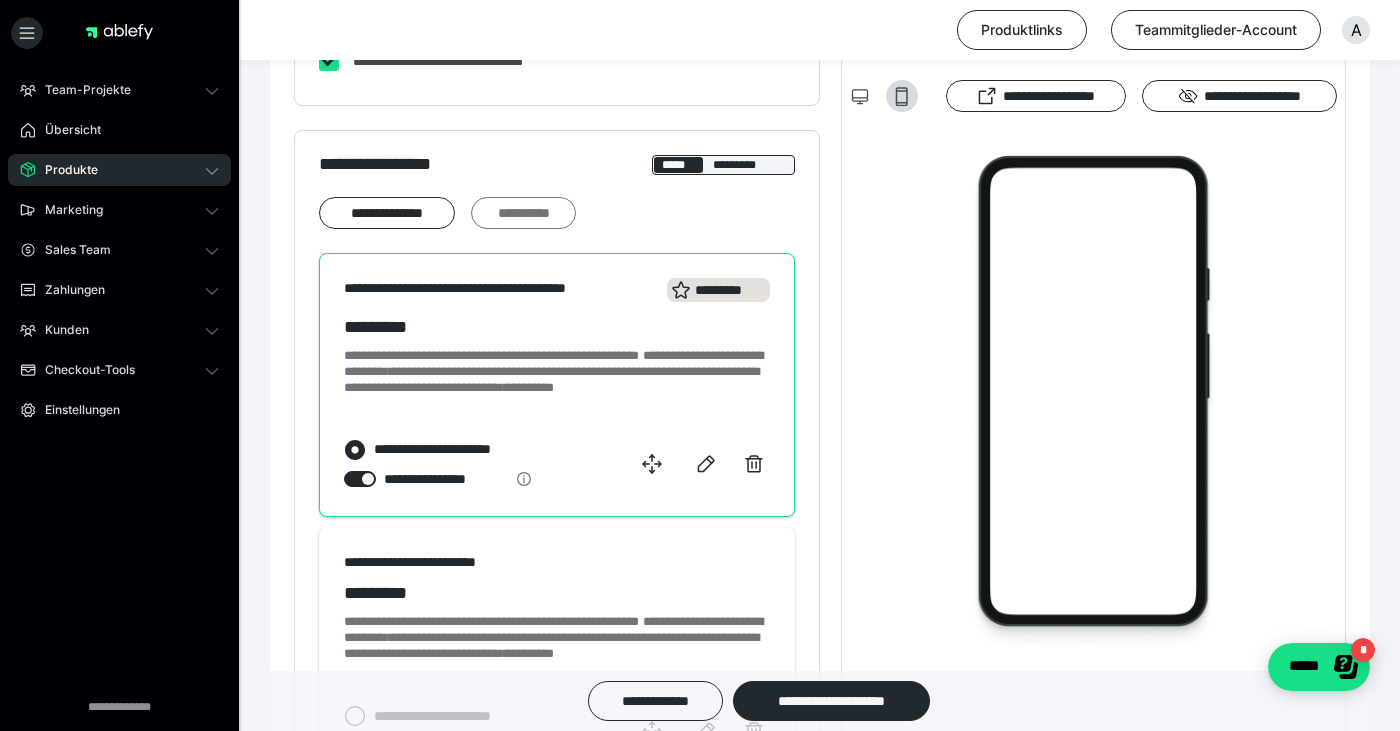 scroll, scrollTop: 1119, scrollLeft: 0, axis: vertical 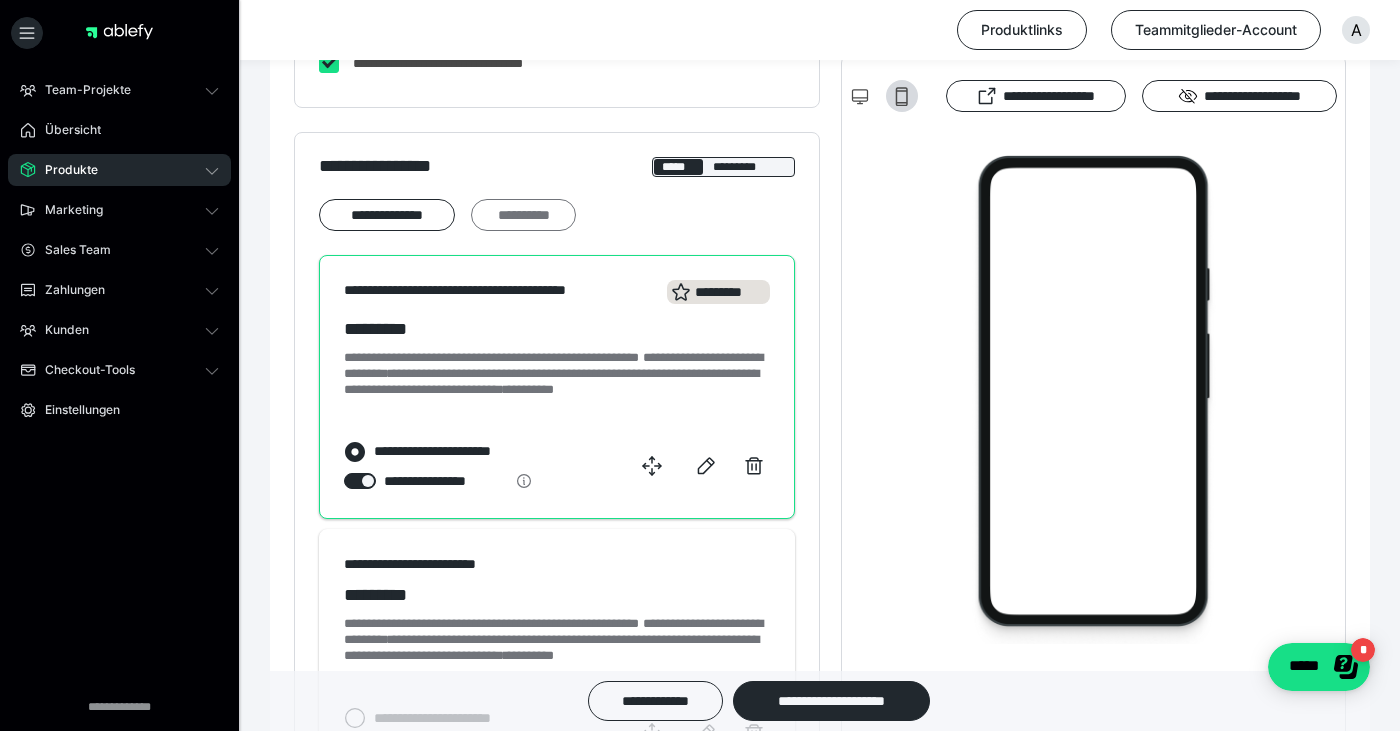click on "**********" at bounding box center (523, 215) 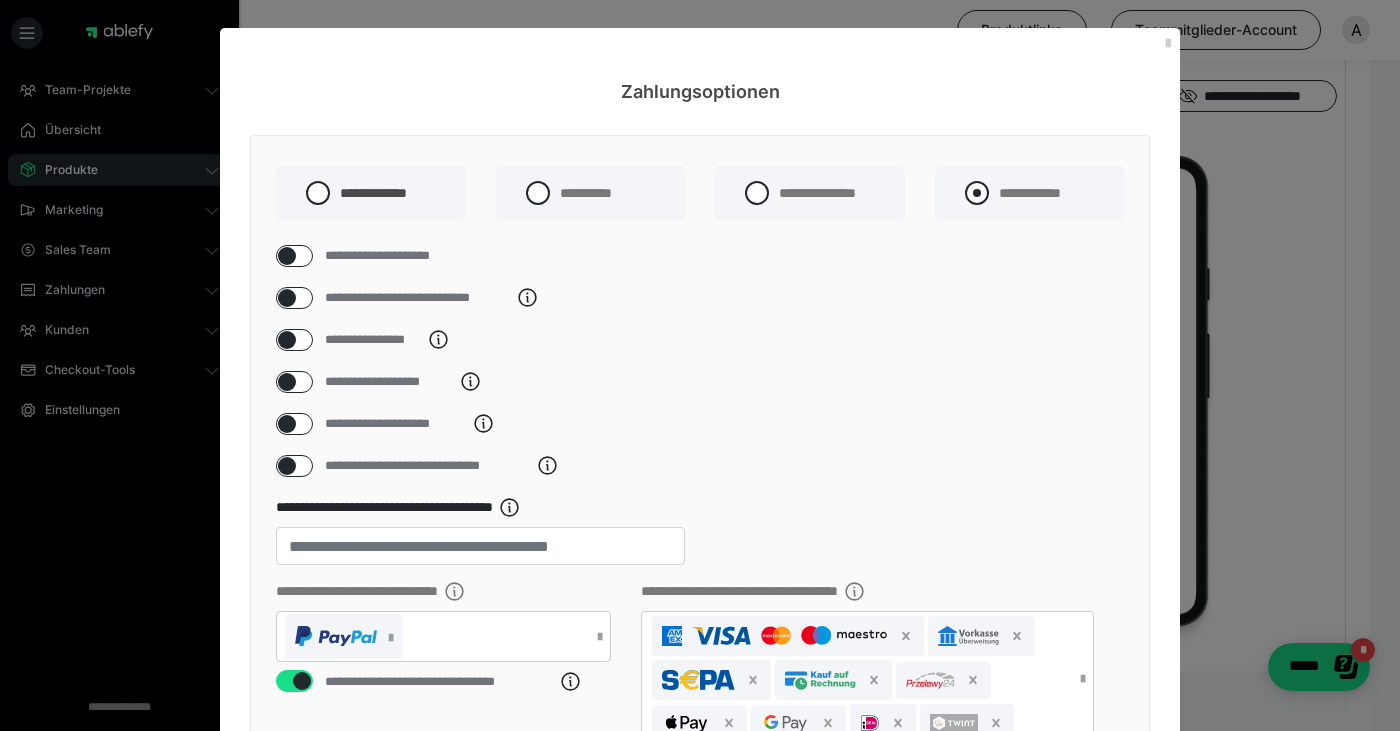 click on "**********" at bounding box center (1013, 193) 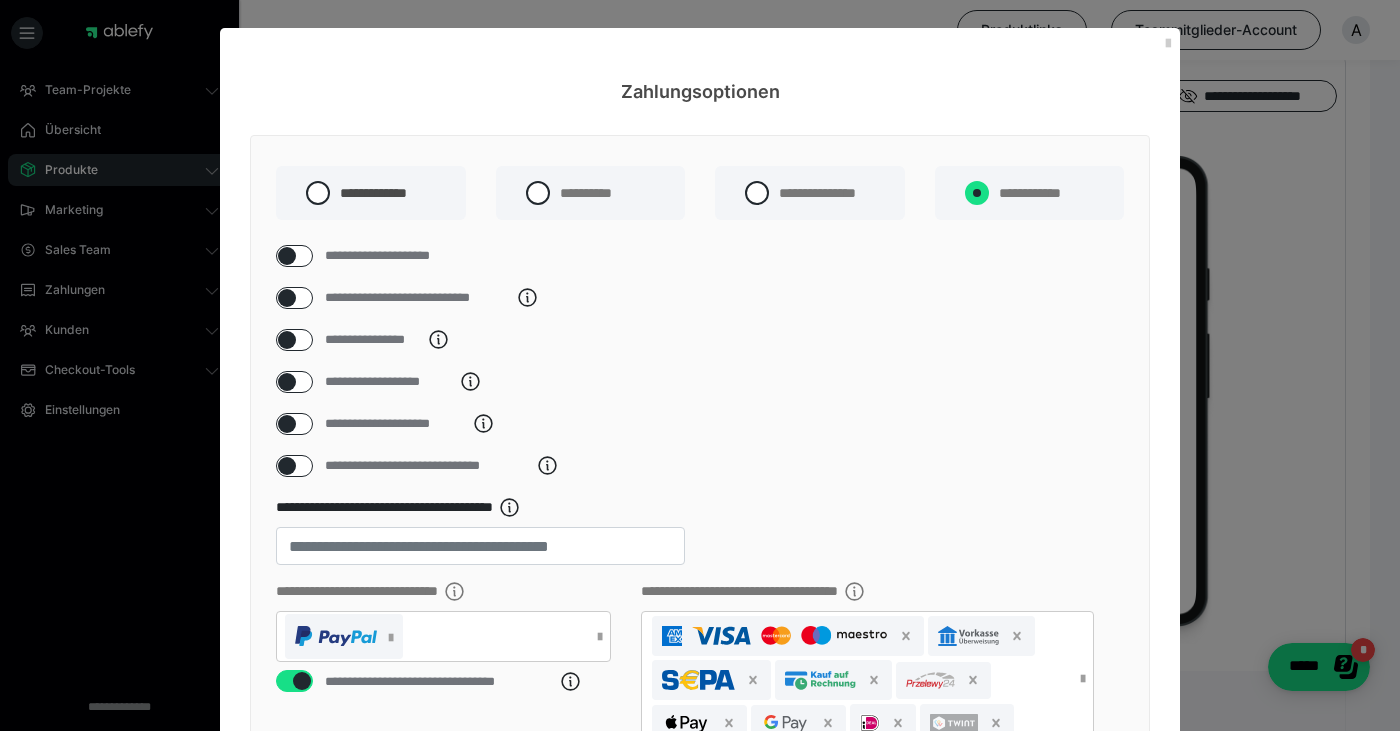 radio on "****" 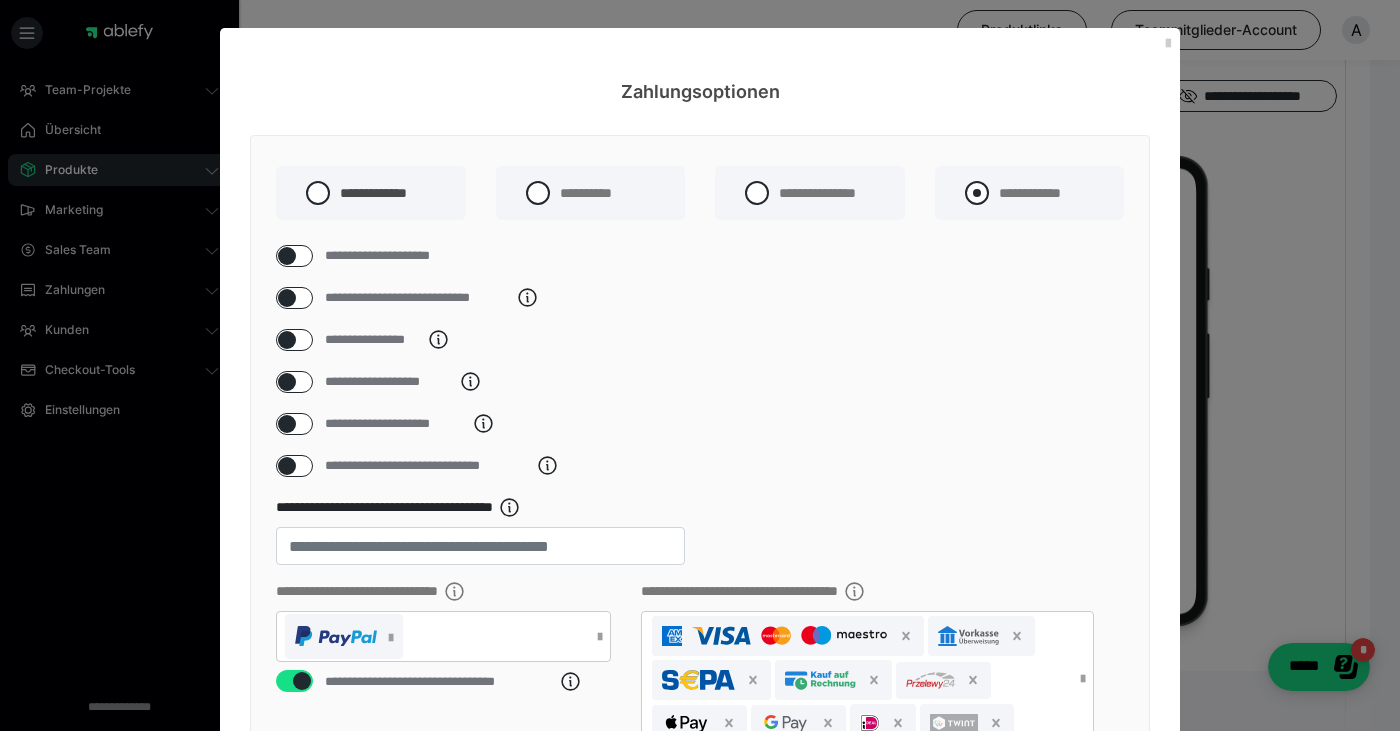 radio on "*****" 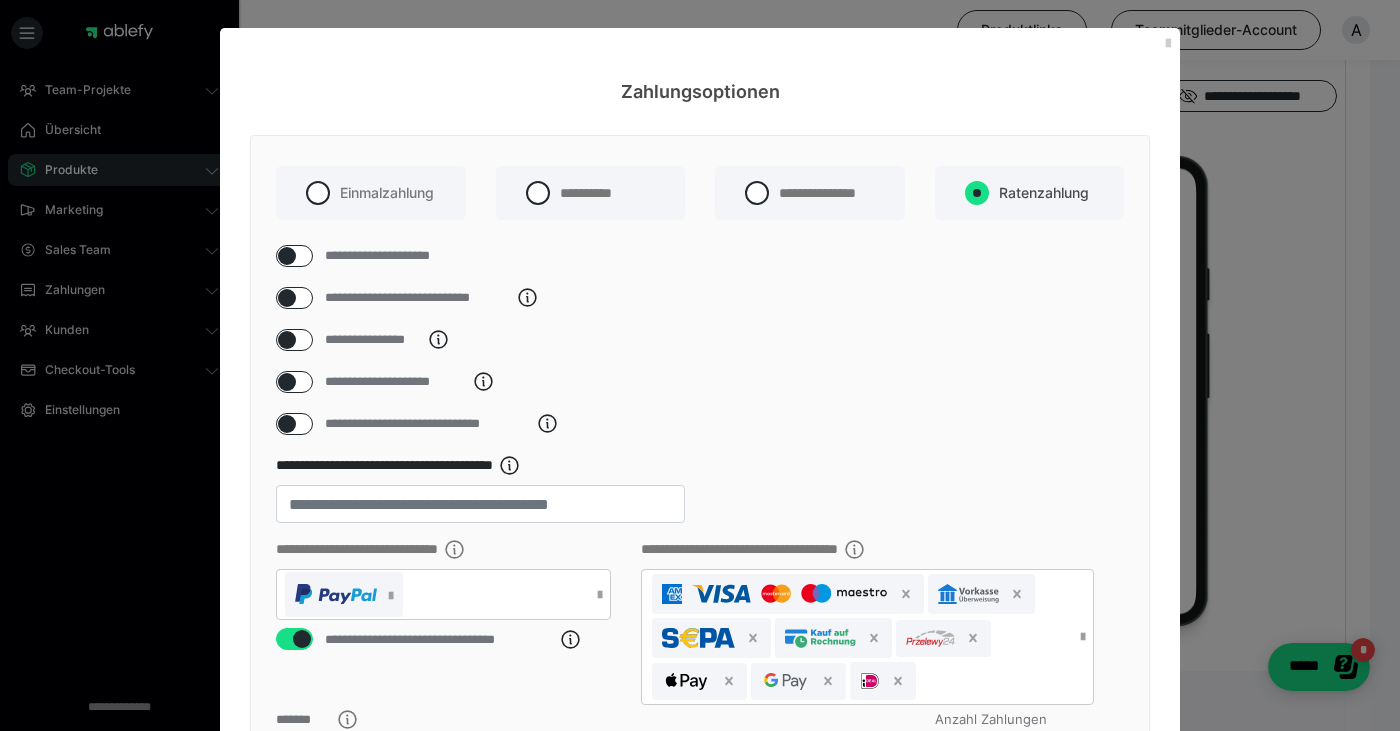 click at bounding box center [287, 256] 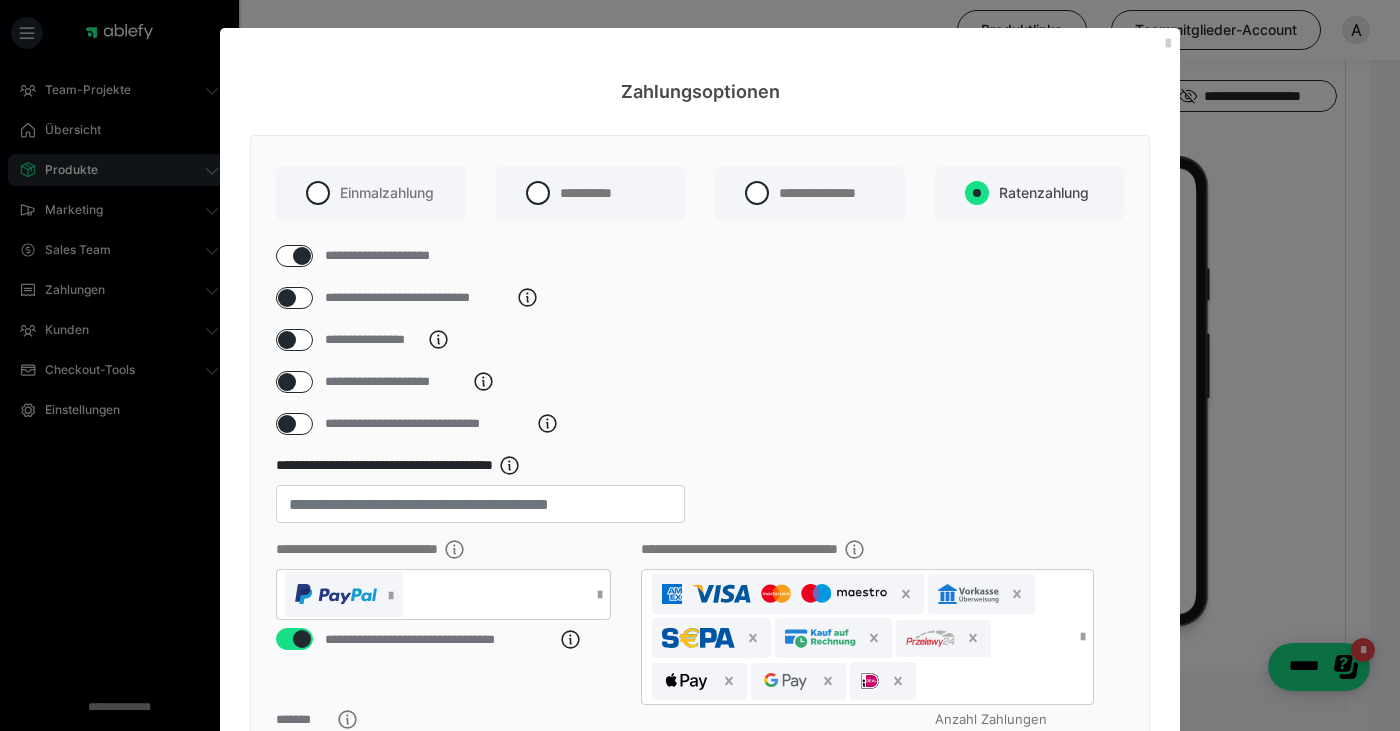 checkbox on "****" 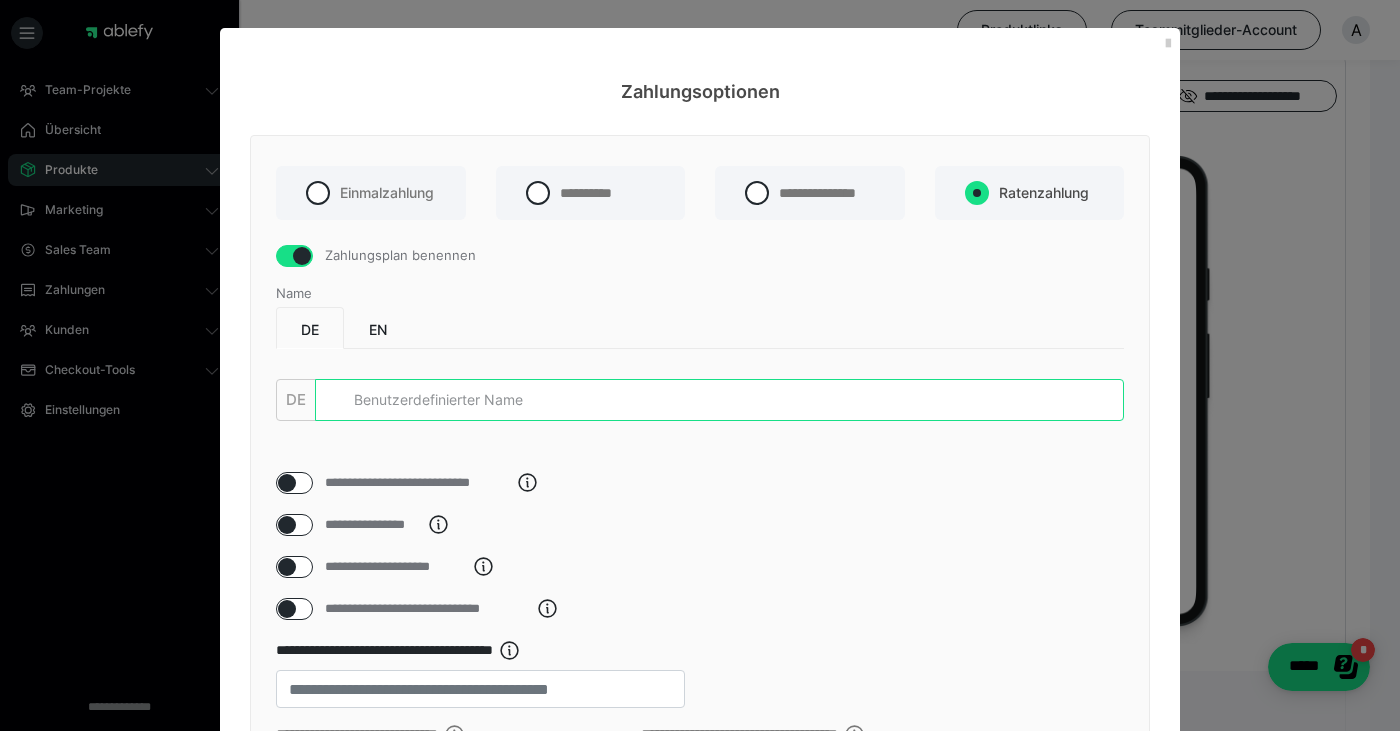 click at bounding box center (719, 400) 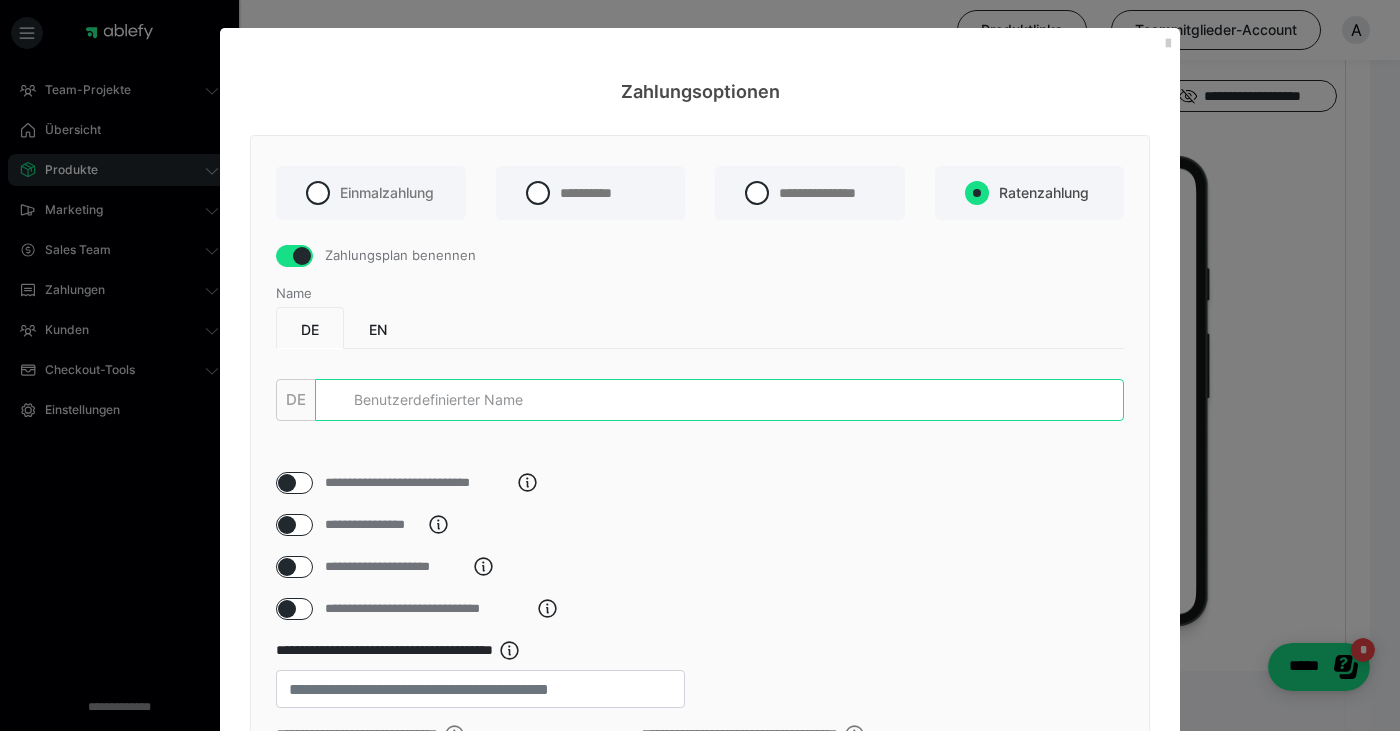 click at bounding box center [719, 400] 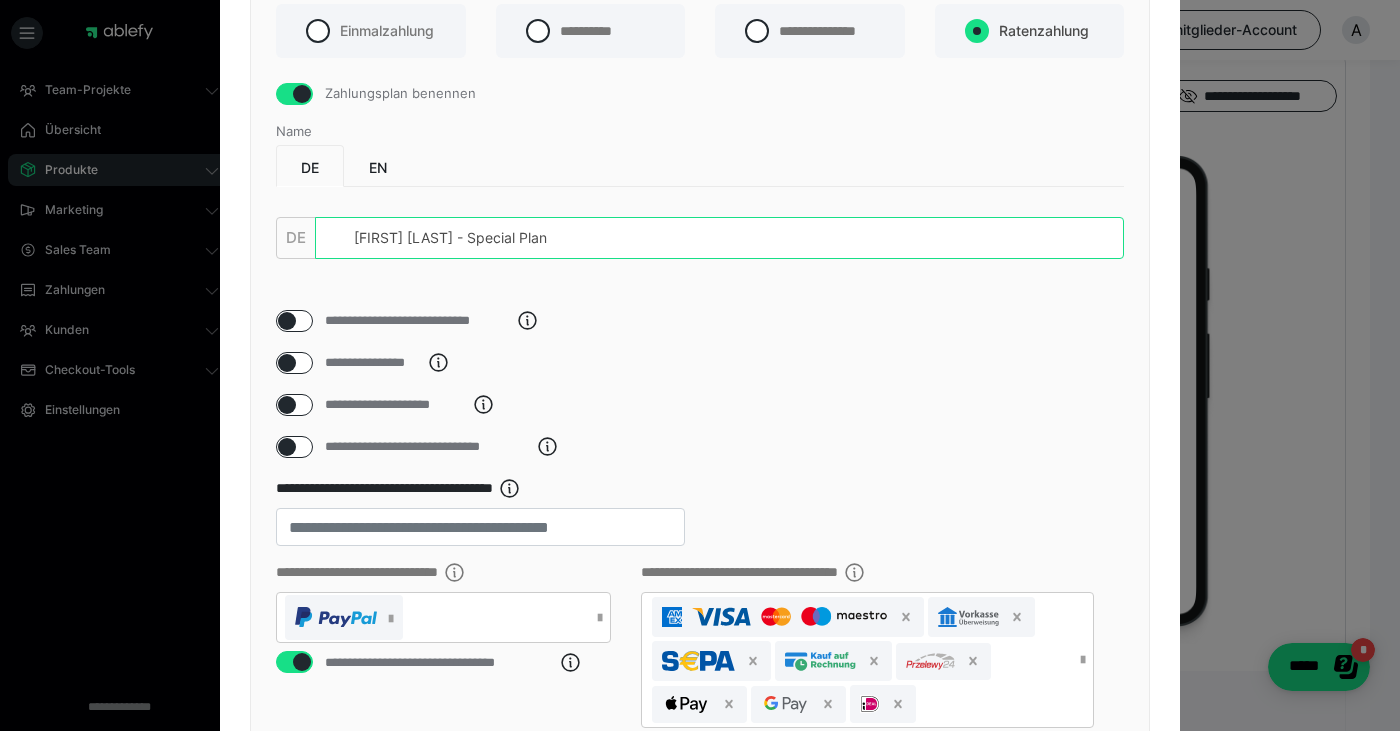 scroll, scrollTop: 288, scrollLeft: 0, axis: vertical 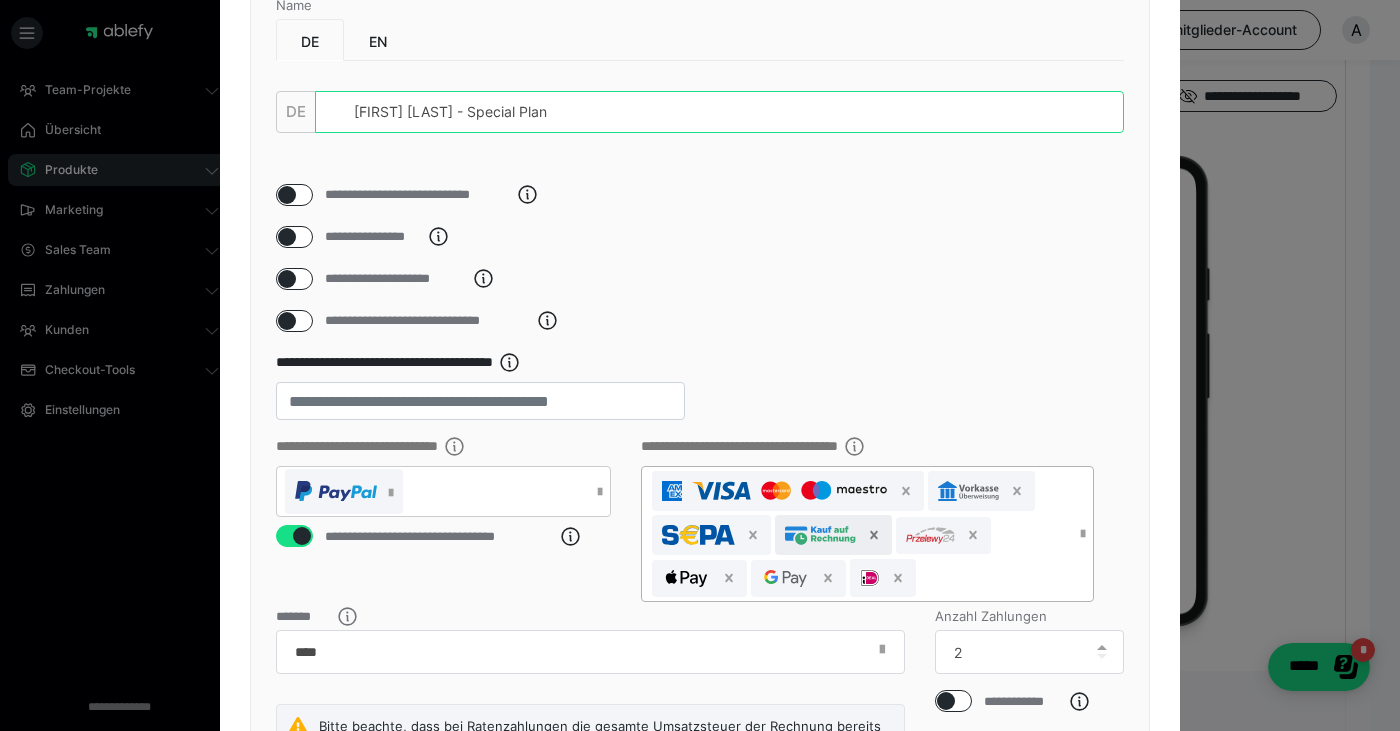 click 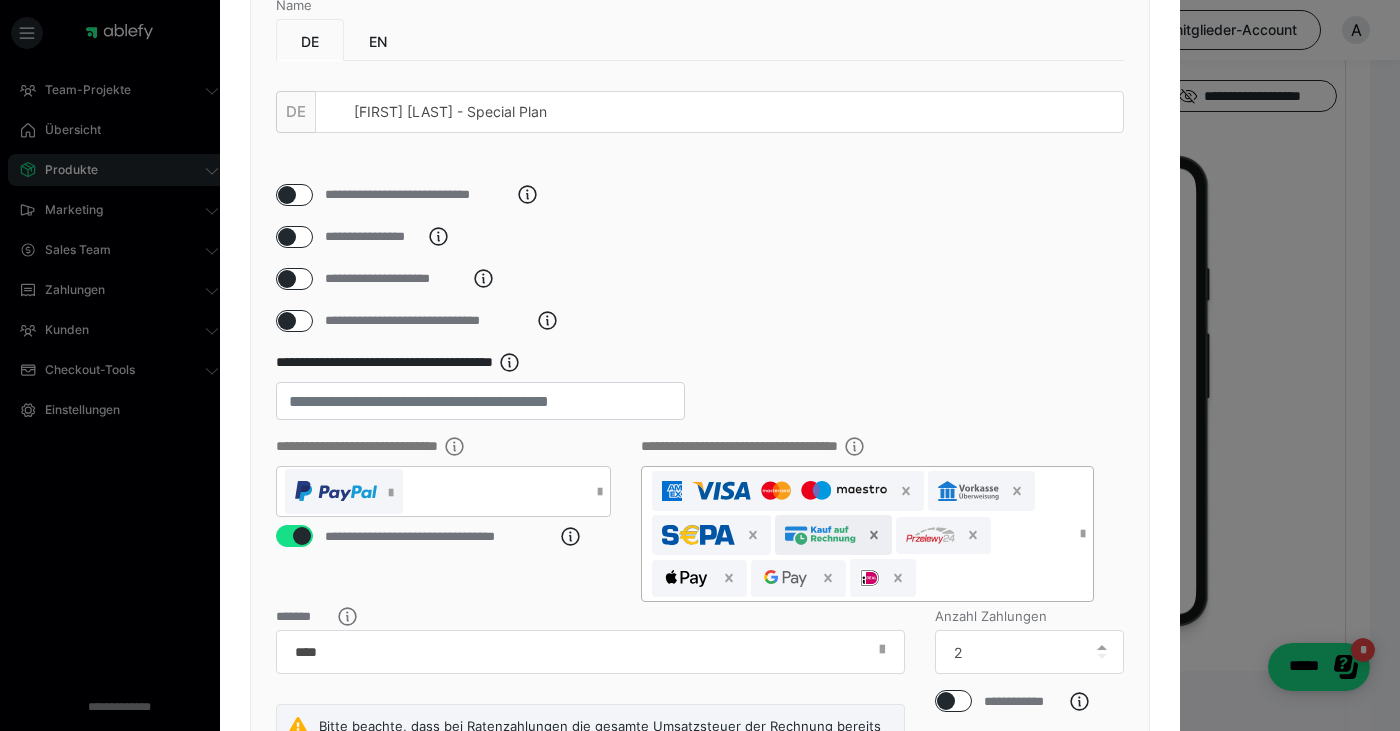 type on "[FIRST] [LAST] - Special Plan" 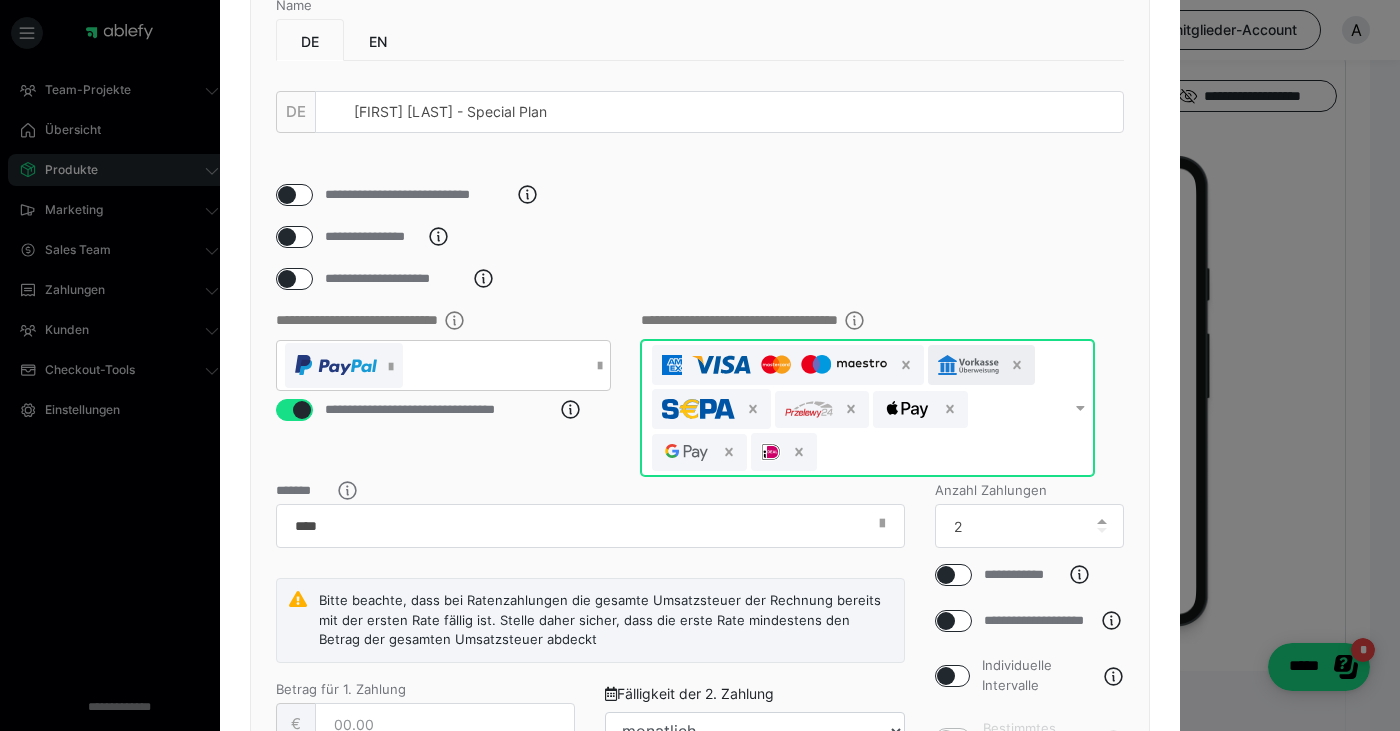 click at bounding box center (981, 365) 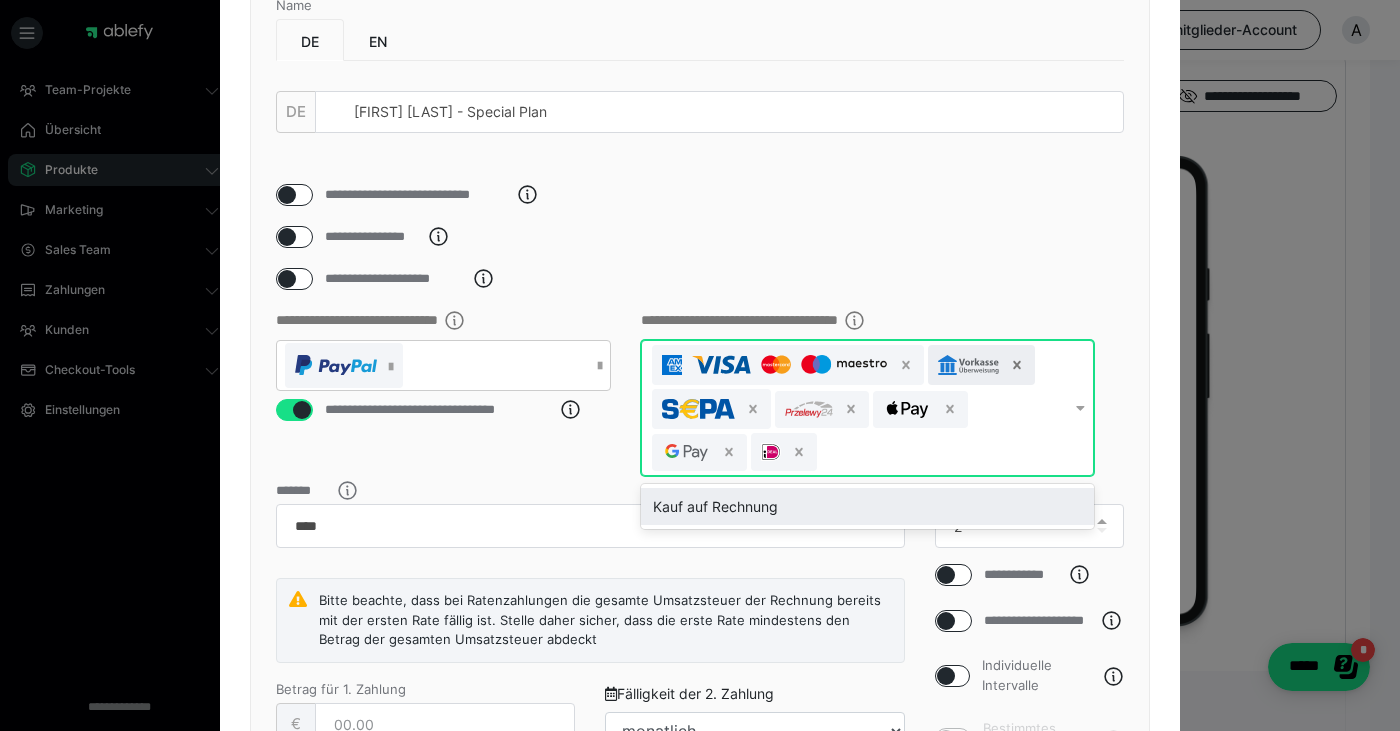 click 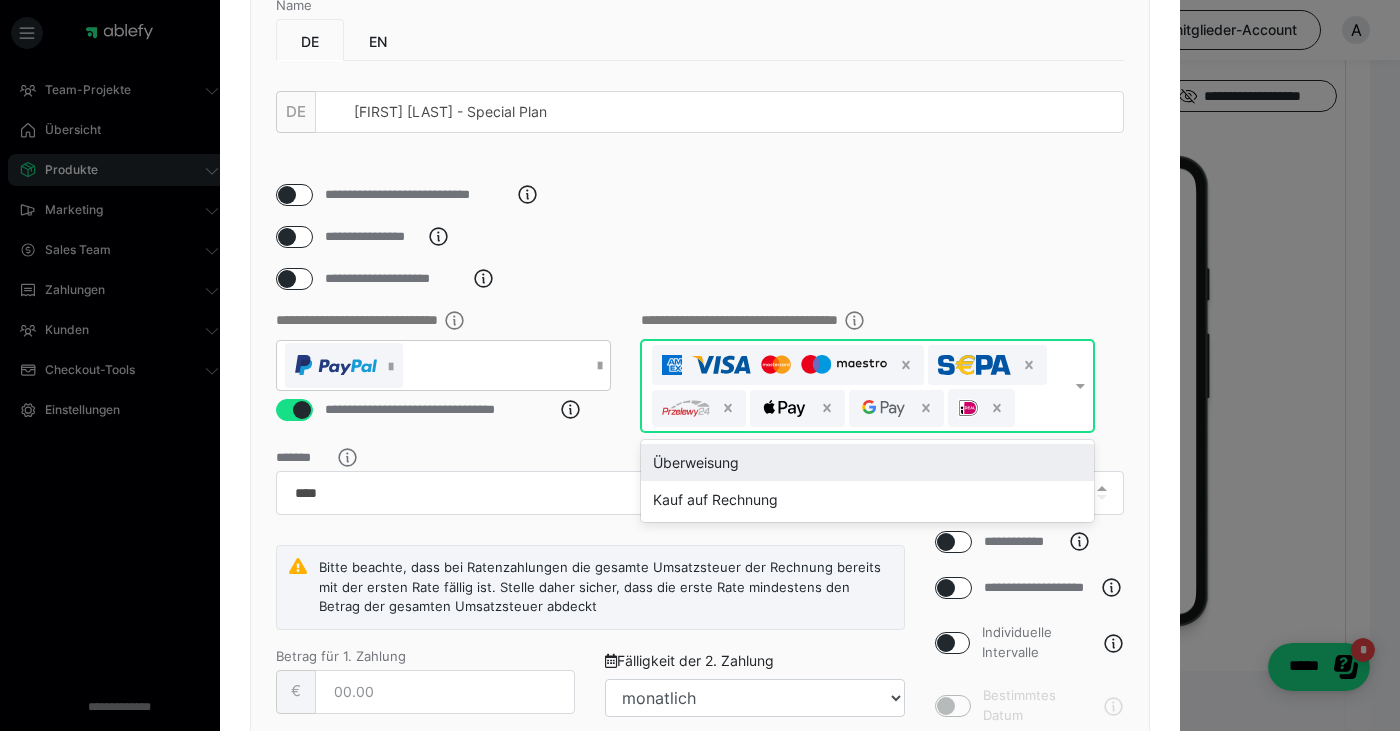click on "**********" at bounding box center (700, 380) 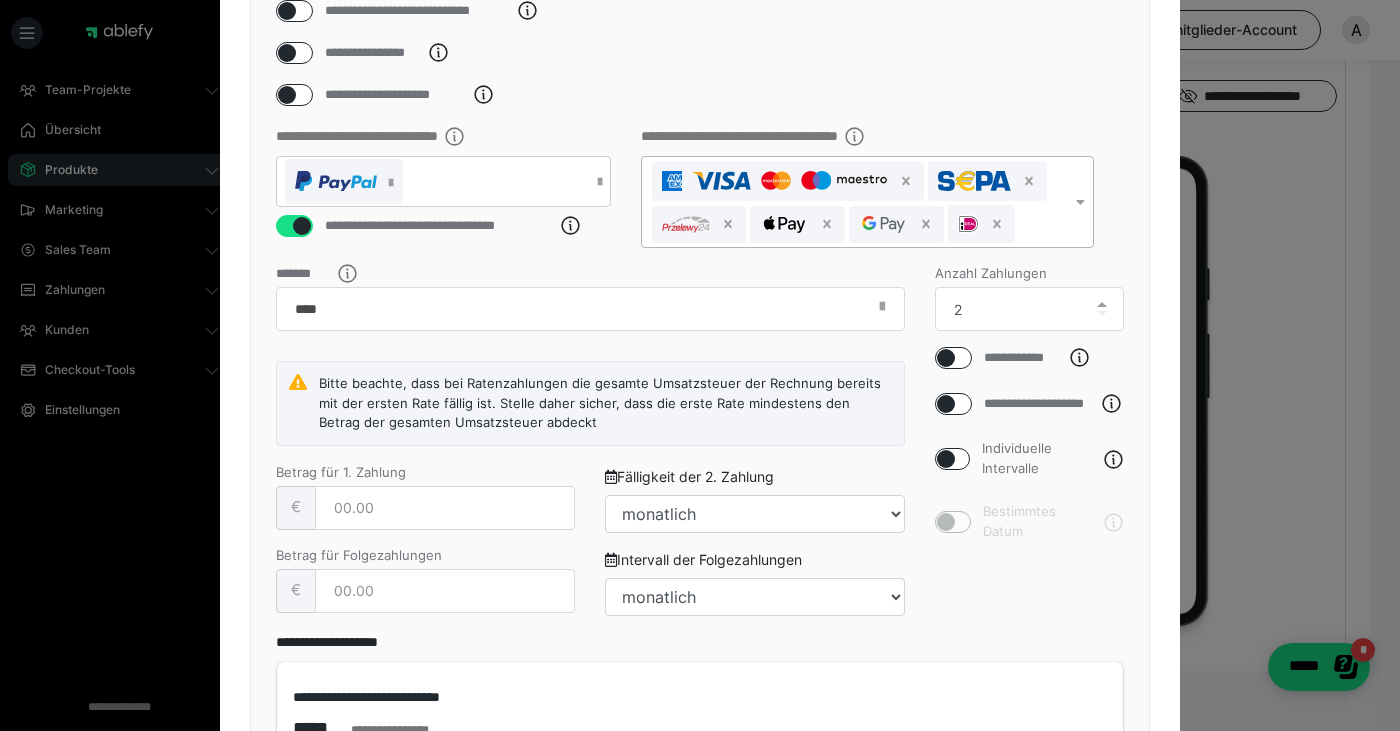 scroll, scrollTop: 545, scrollLeft: 0, axis: vertical 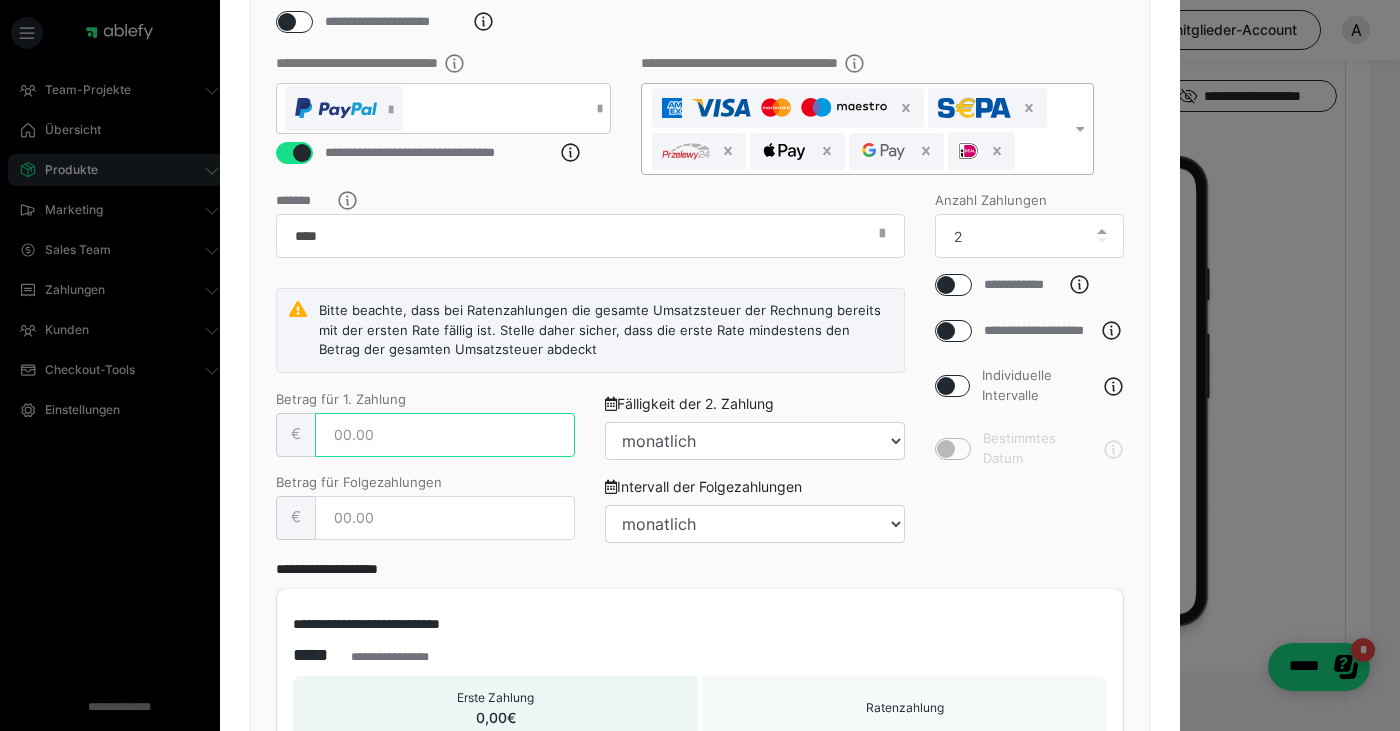 click at bounding box center (445, 435) 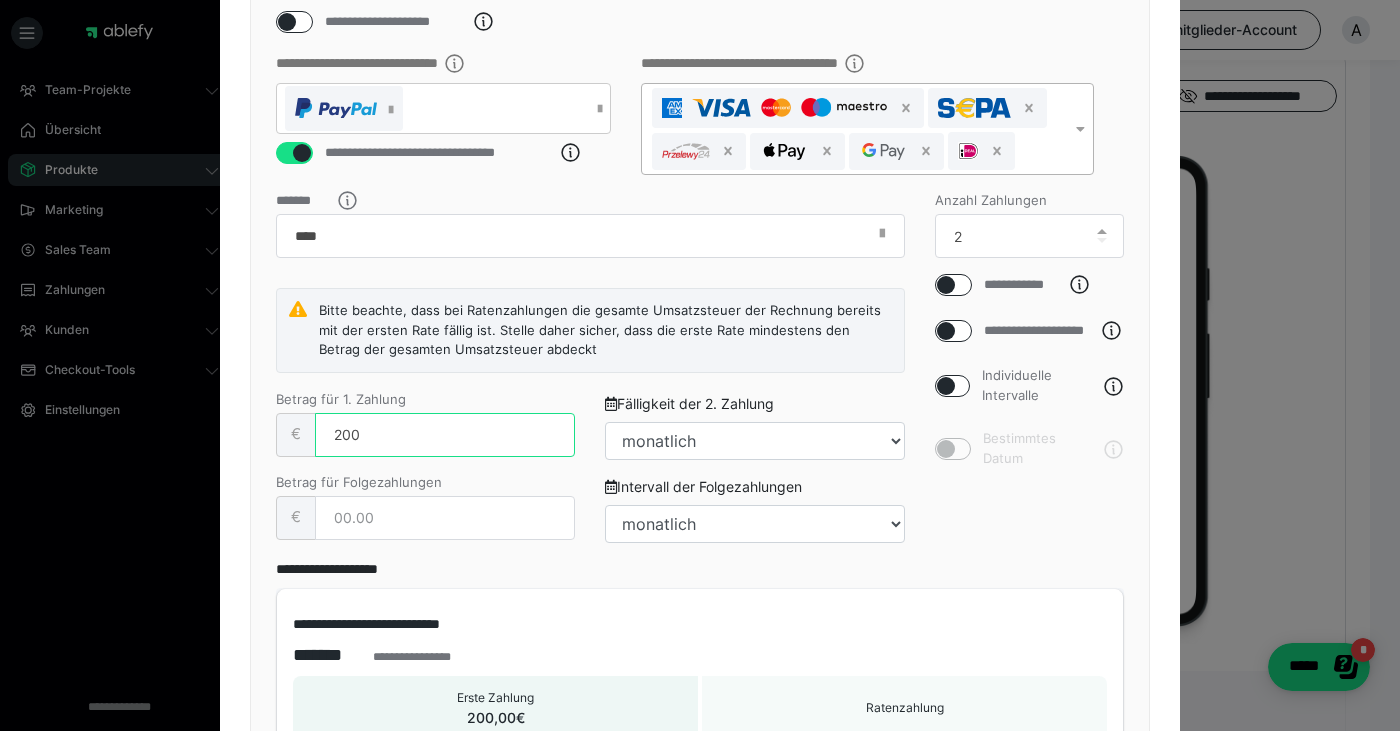 type on "200" 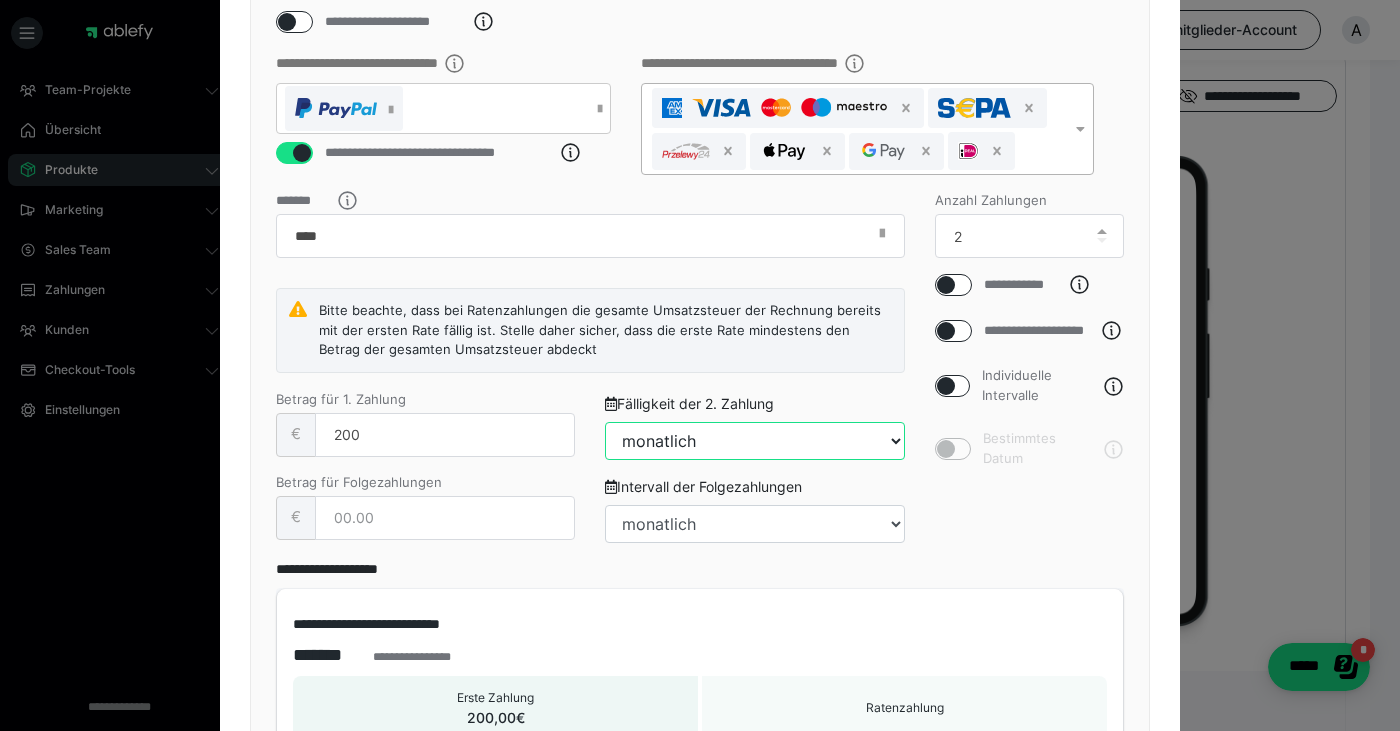 click on "täglich jeden 2. Tag jeden 3. Tag jeden 4. Tag jeden 5. Tag jeden 6. Tag wöchentlich jeden 8. Tag jeden 9. Tag jeden 10. Tag jeden 11. Tag jeden 12. Tag jeden 13. Tag 14-tägig jeden 15. Tag jeden 16. Tag jeden 17. Tag jeden 18. Tag jeden 19. Tag jeden 20. Tag jede 3. Woche jeden 22. Tag jeden 23. Tag jeden 24. Tag jeden 25. Tag jeden 26. Tag jeden 27. Tag jede 4. Woche monatlich jeden 2. Monat vierteljährlich jeden 4. Monat jeden 5. Monat halbjährlich jeden 7. Monat jeden 8. Monat jeden 9. Monat jeden 10. Monat jeden 11. Monat jährlich jedes 2. Jahr" at bounding box center (754, 441) 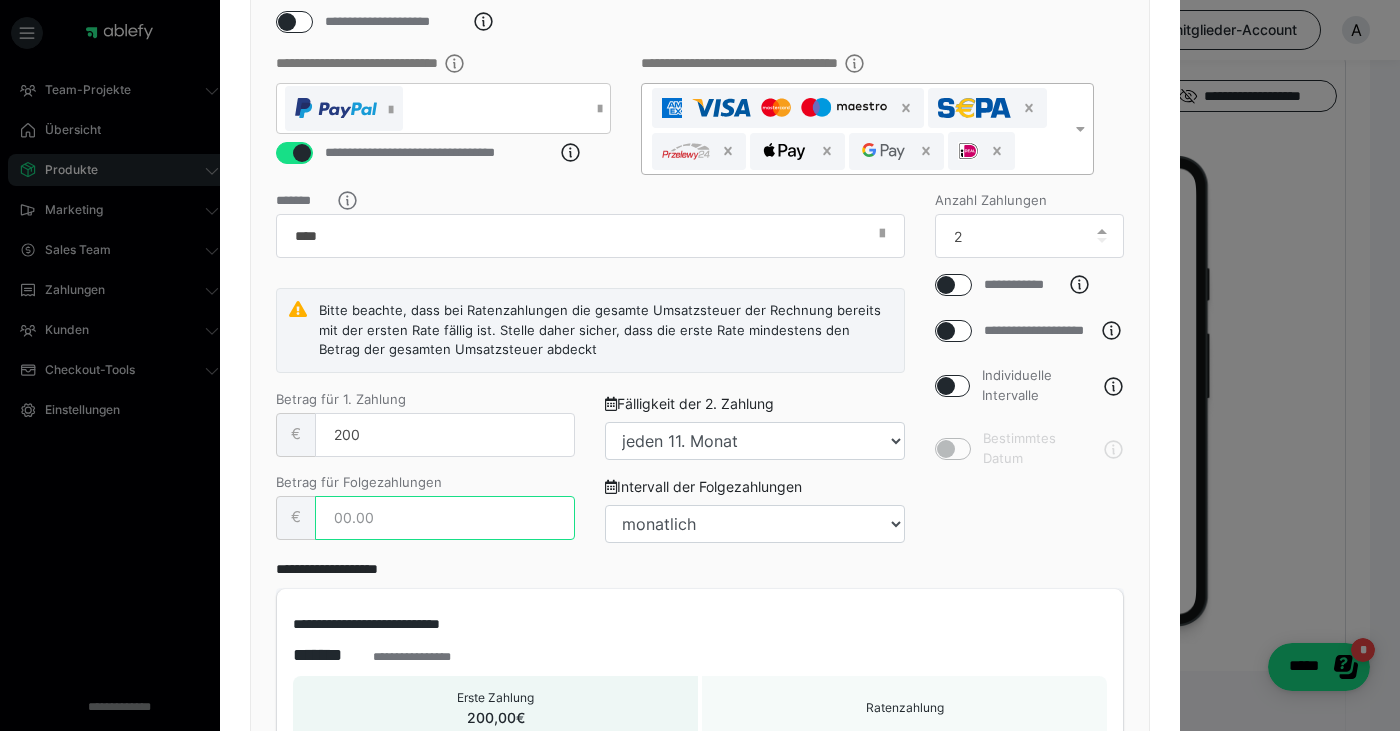 click at bounding box center [445, 518] 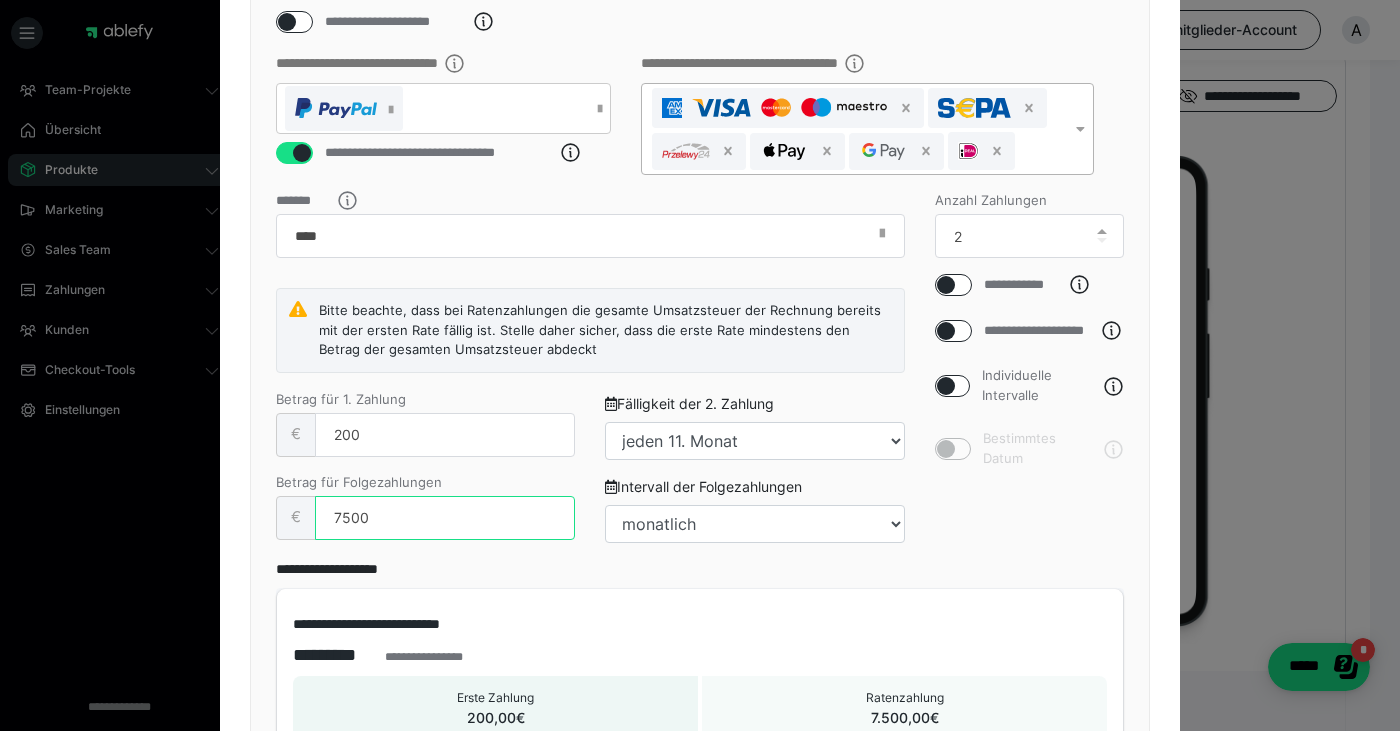 type on "7500" 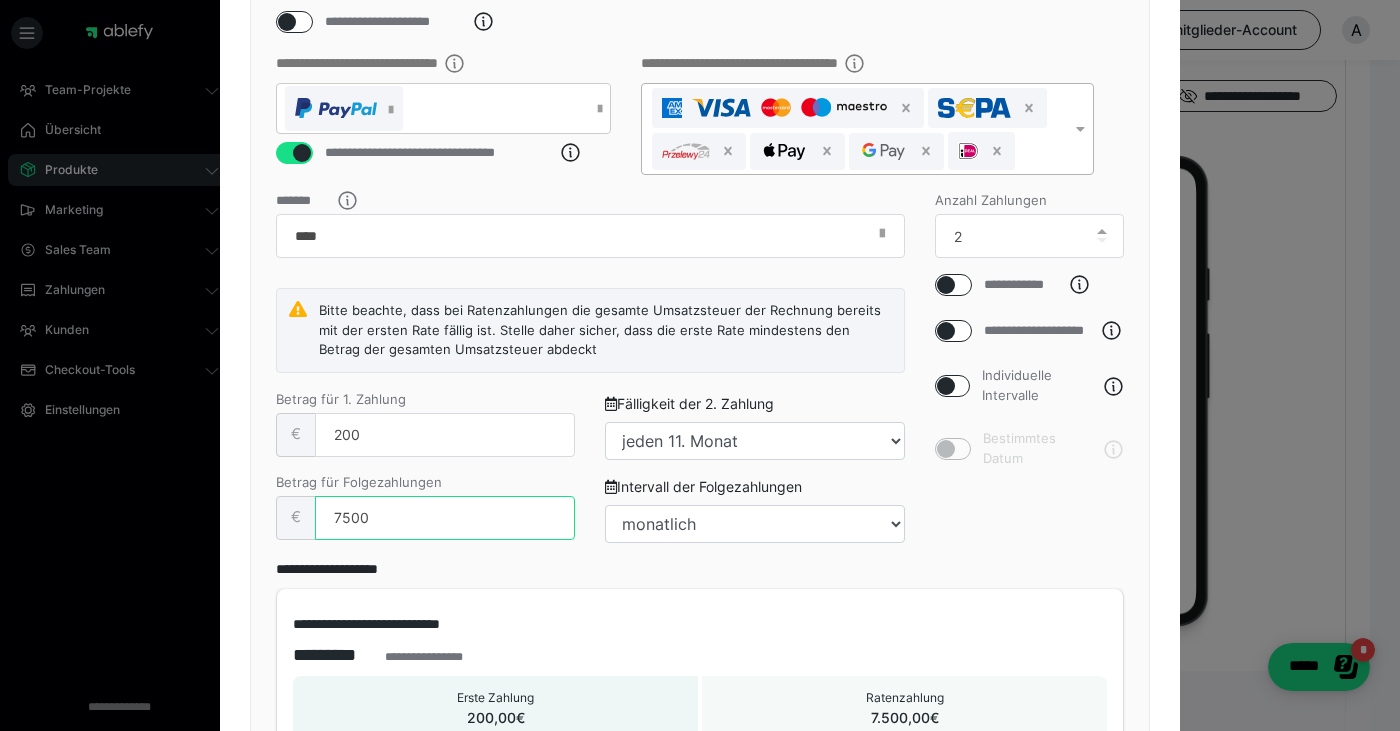 click on "Betrag für Folgezahlungen € 7500" at bounding box center [425, 517] 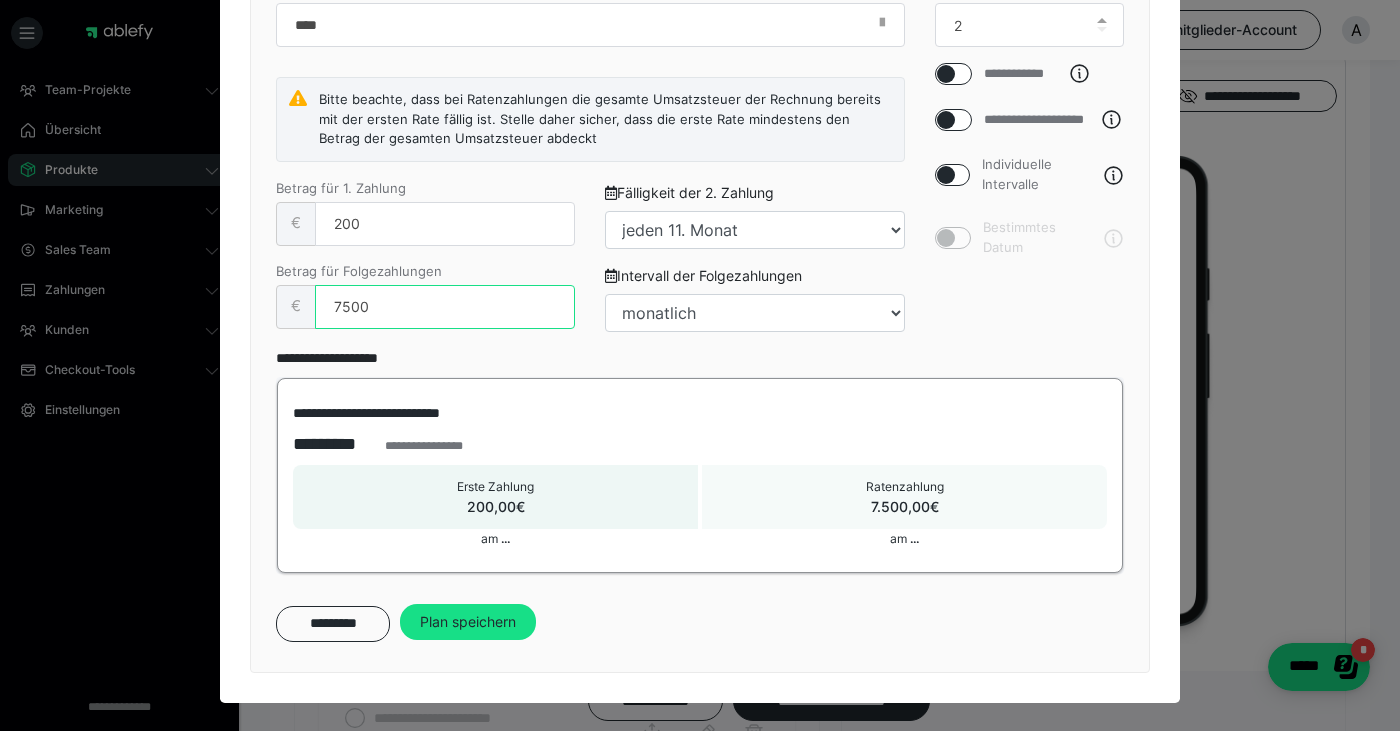 scroll, scrollTop: 770, scrollLeft: 0, axis: vertical 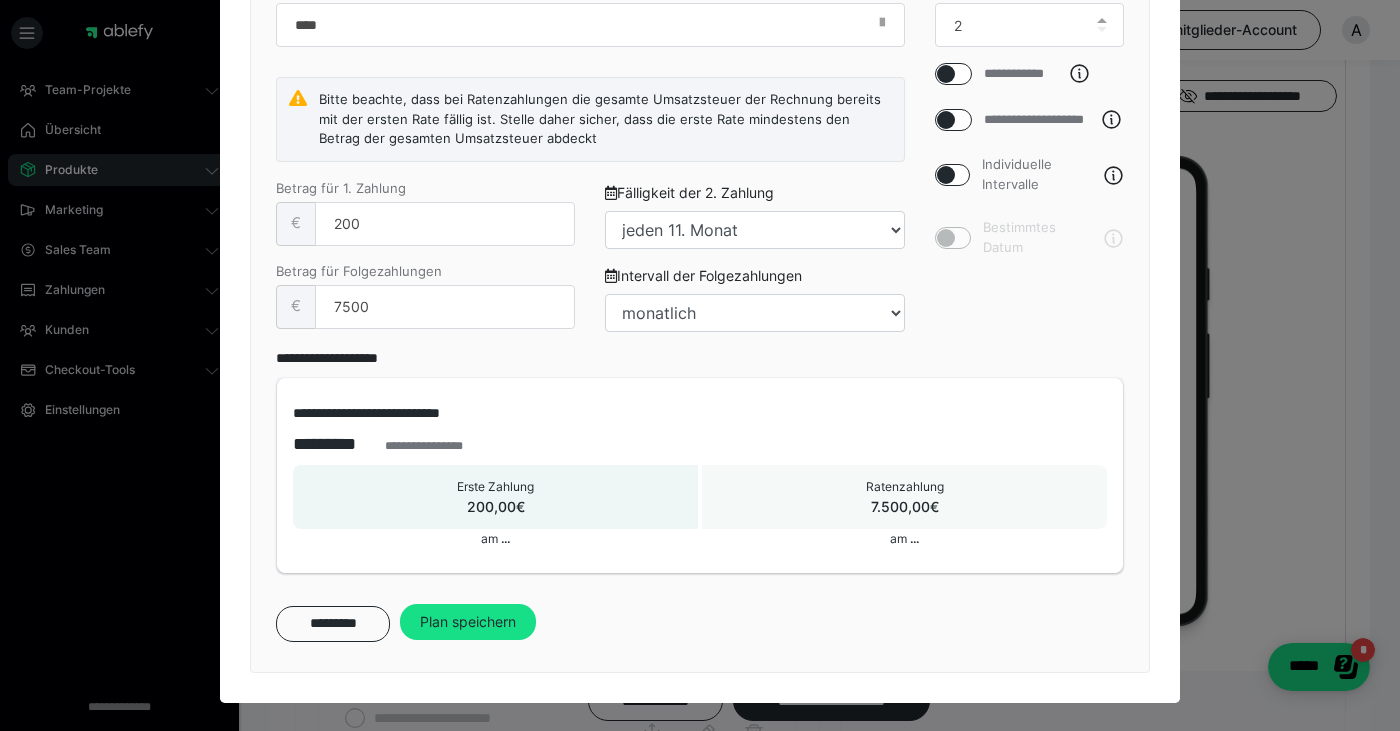 click on "**********" at bounding box center (700, 461) 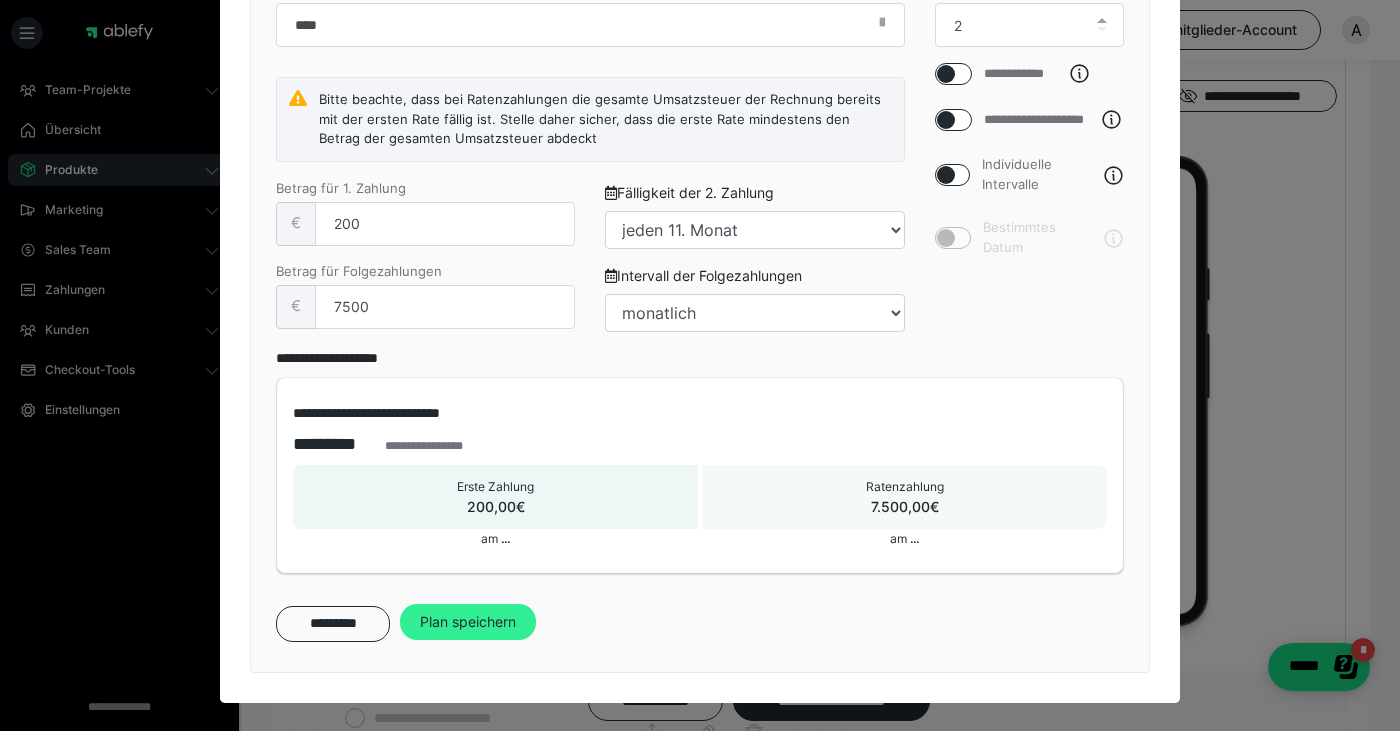 click on "Plan speichern" at bounding box center [468, 622] 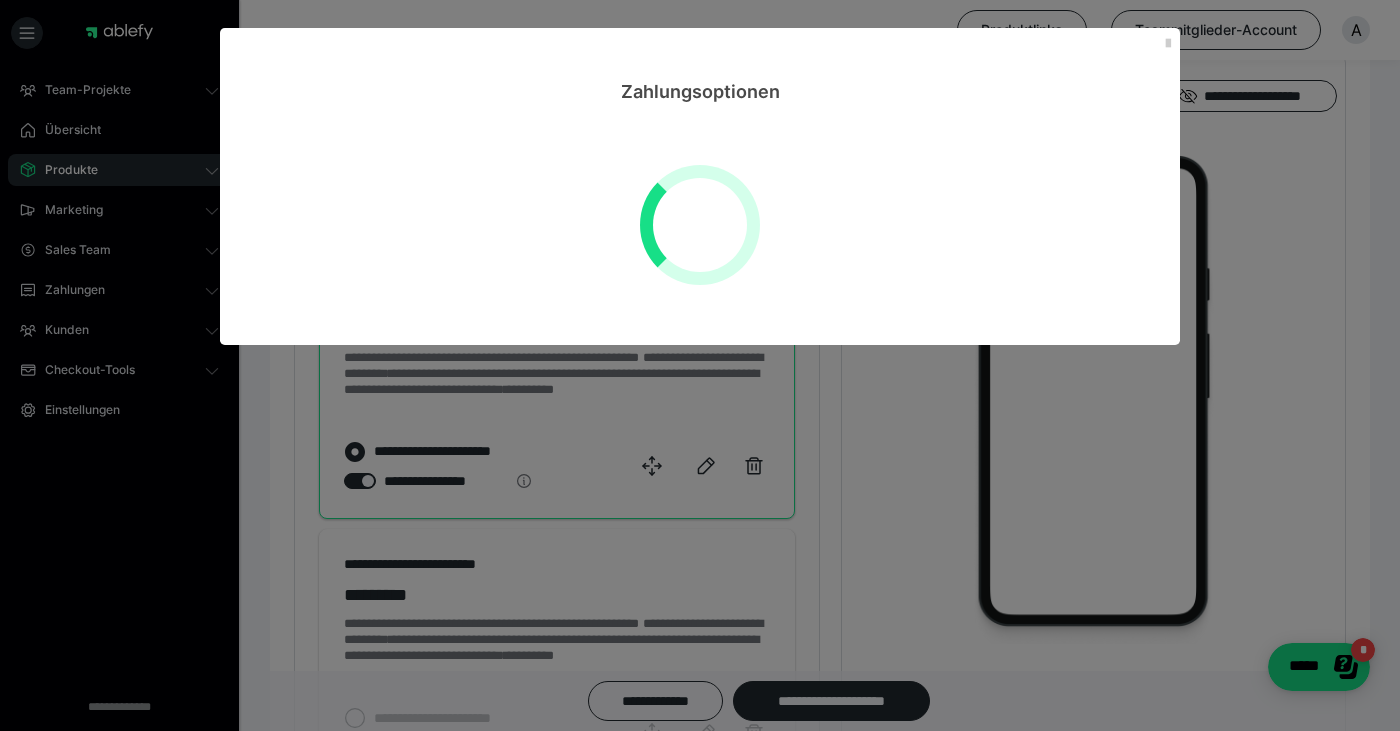 scroll, scrollTop: 0, scrollLeft: 0, axis: both 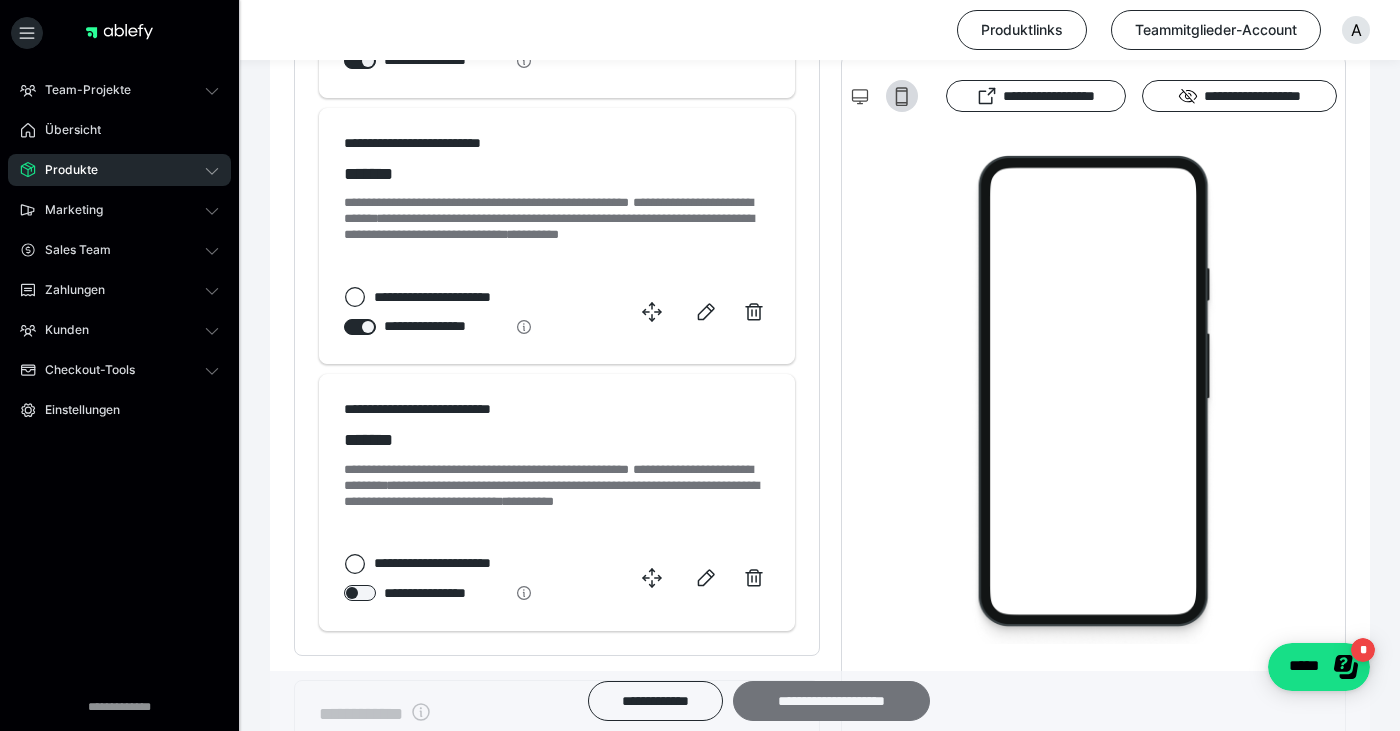 click on "**********" at bounding box center [831, 701] 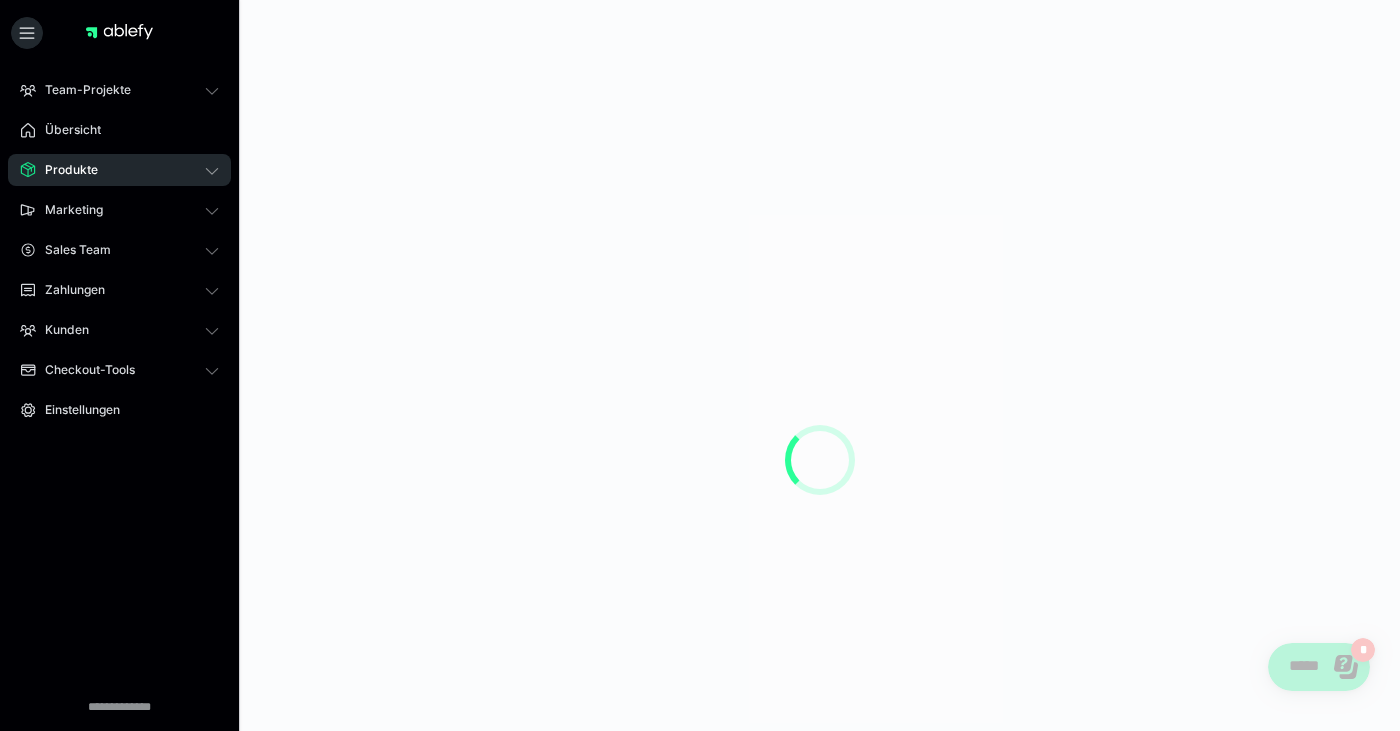 scroll, scrollTop: 0, scrollLeft: 0, axis: both 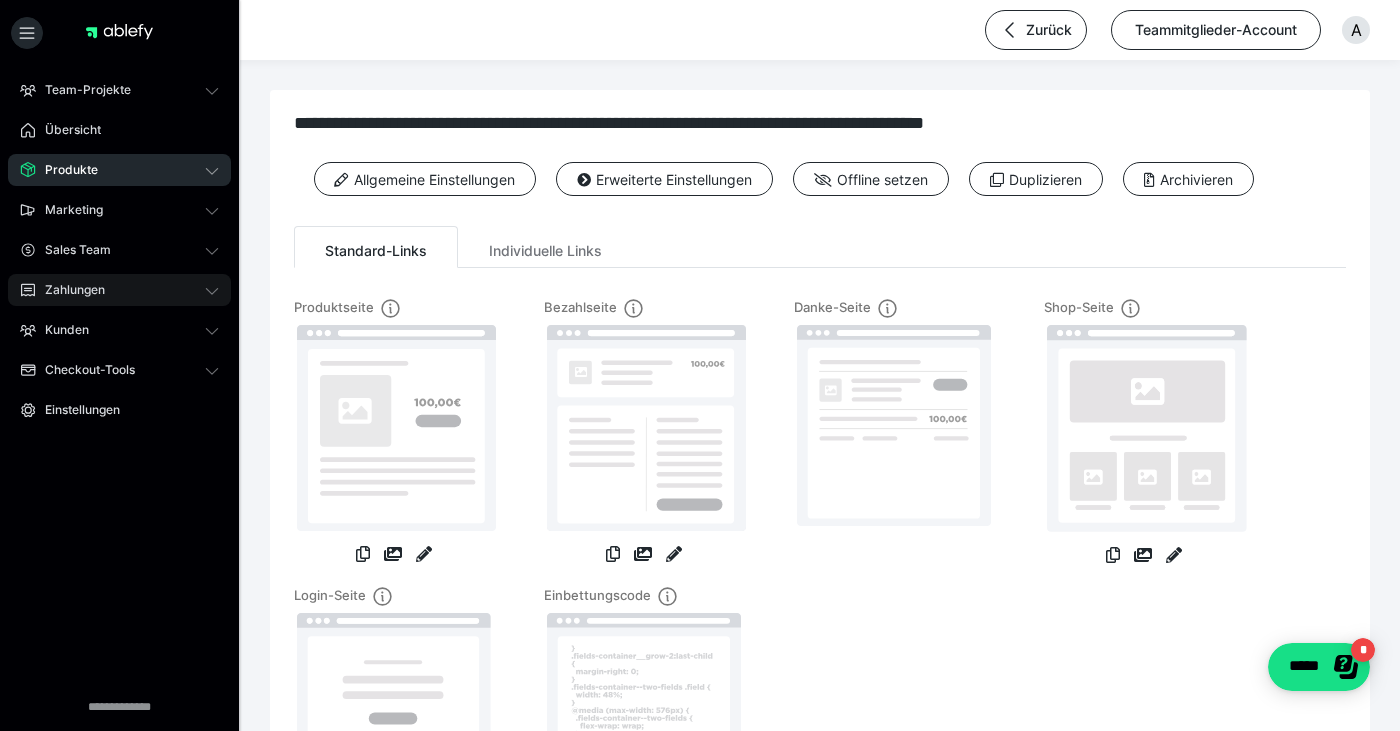 click on "Zahlungen" at bounding box center (68, 290) 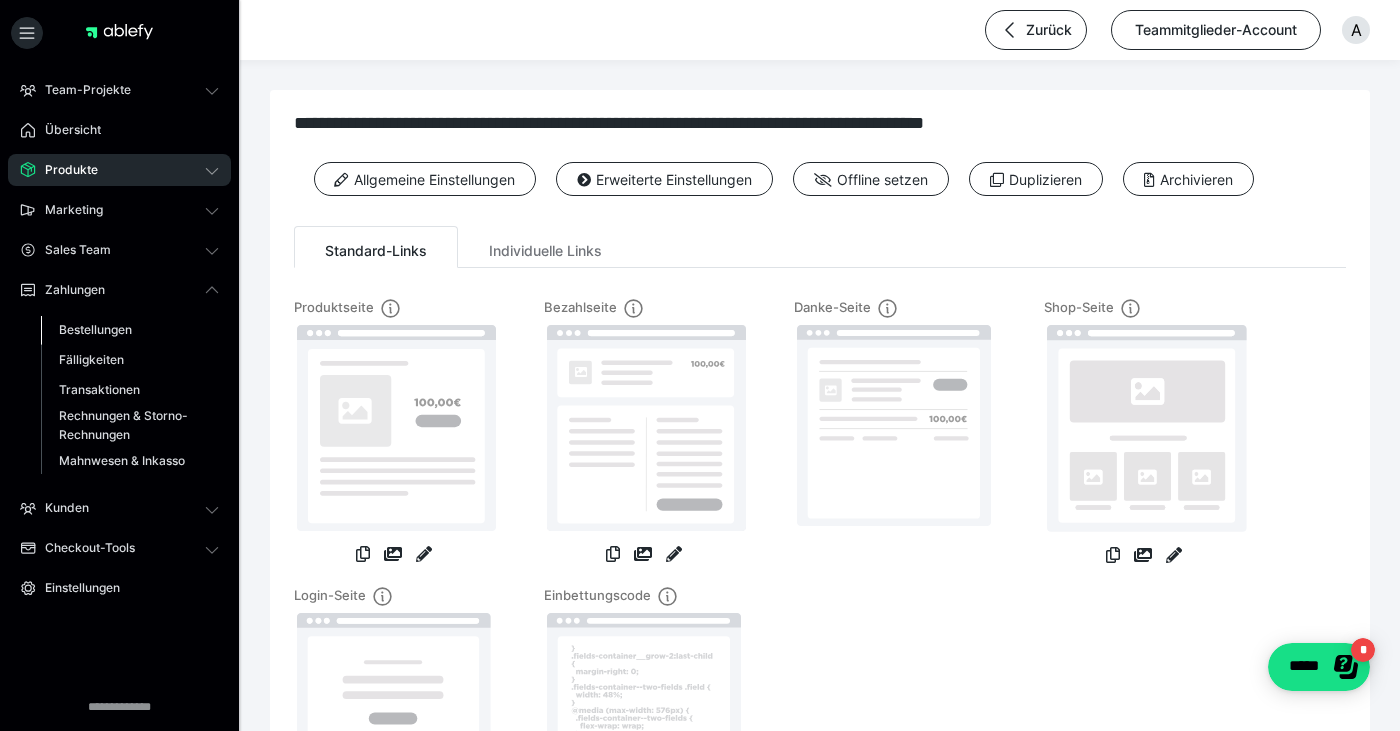 click on "Bestellungen" at bounding box center [95, 329] 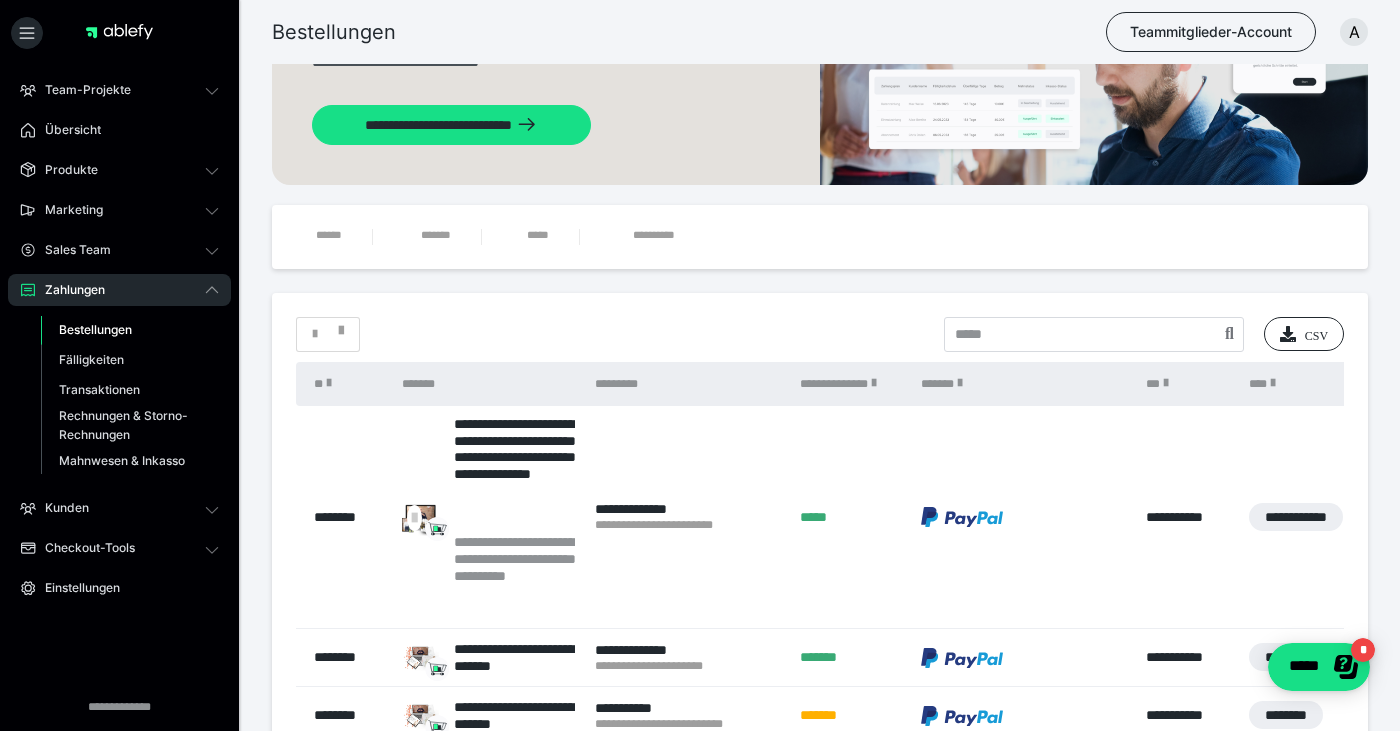 scroll, scrollTop: 233, scrollLeft: 0, axis: vertical 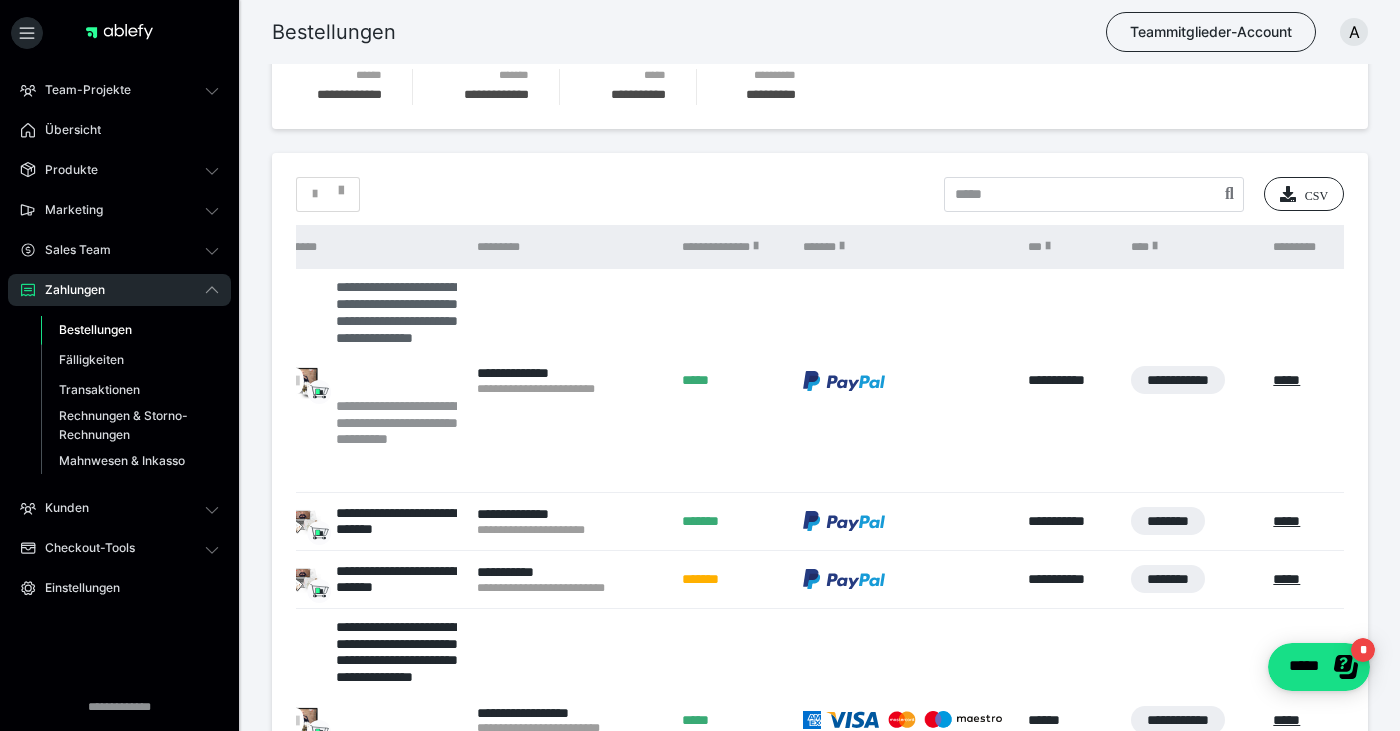 click on "**********" at bounding box center (397, 338) 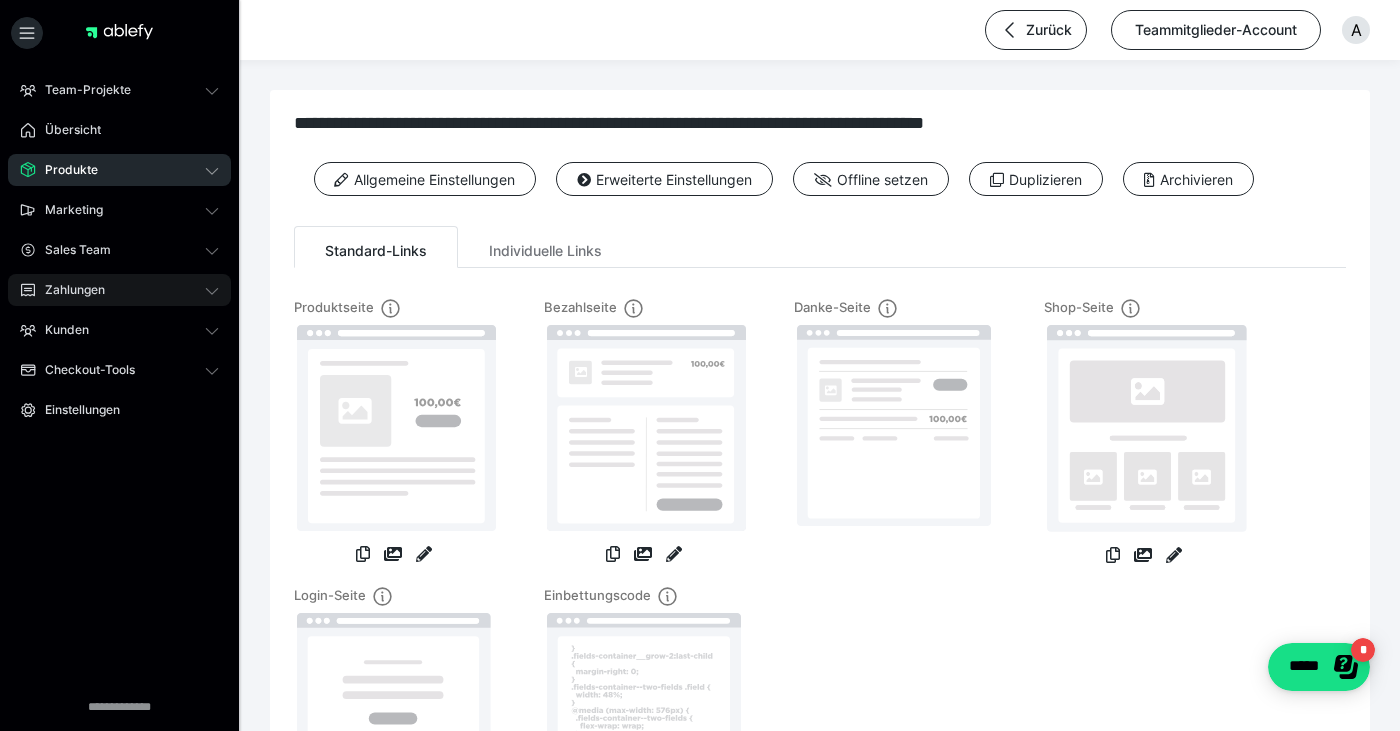 click on "Zahlungen" at bounding box center [119, 290] 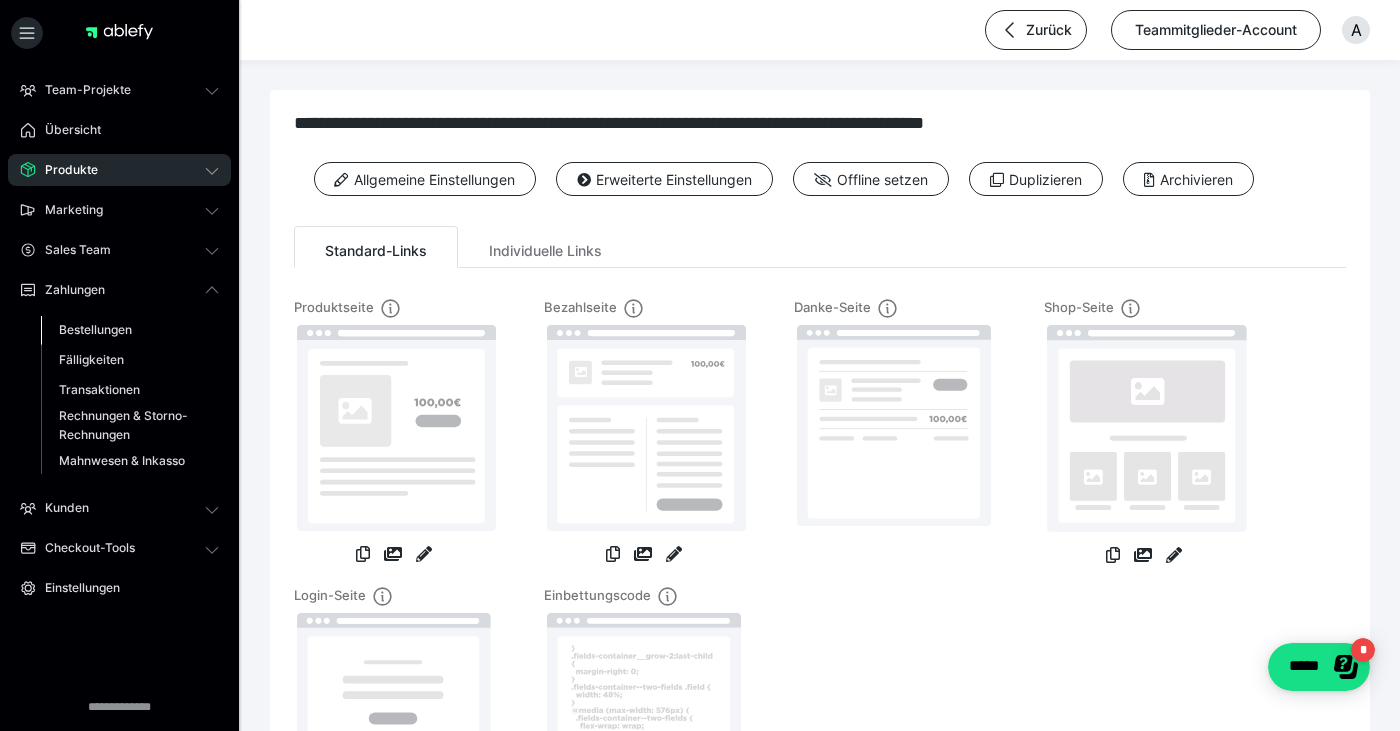 click on "Bestellungen" at bounding box center [95, 329] 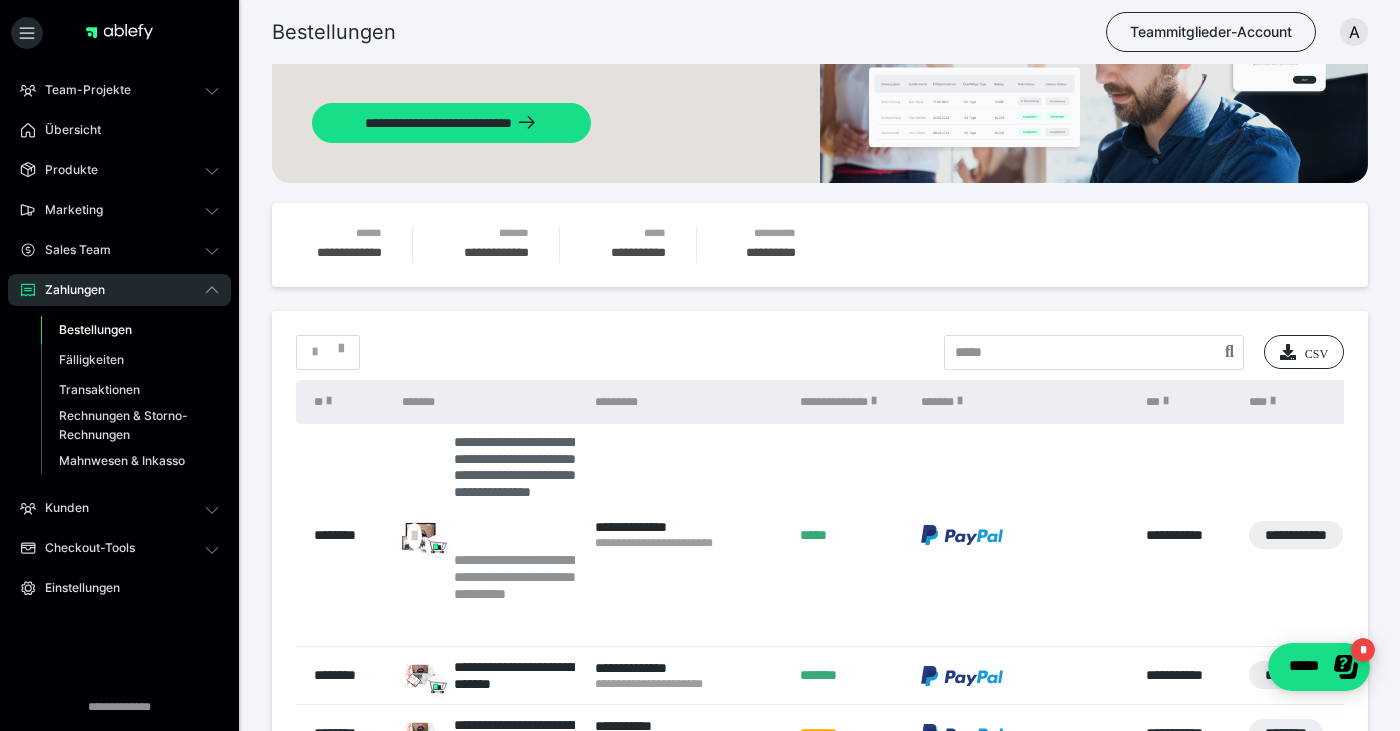 scroll, scrollTop: 178, scrollLeft: 0, axis: vertical 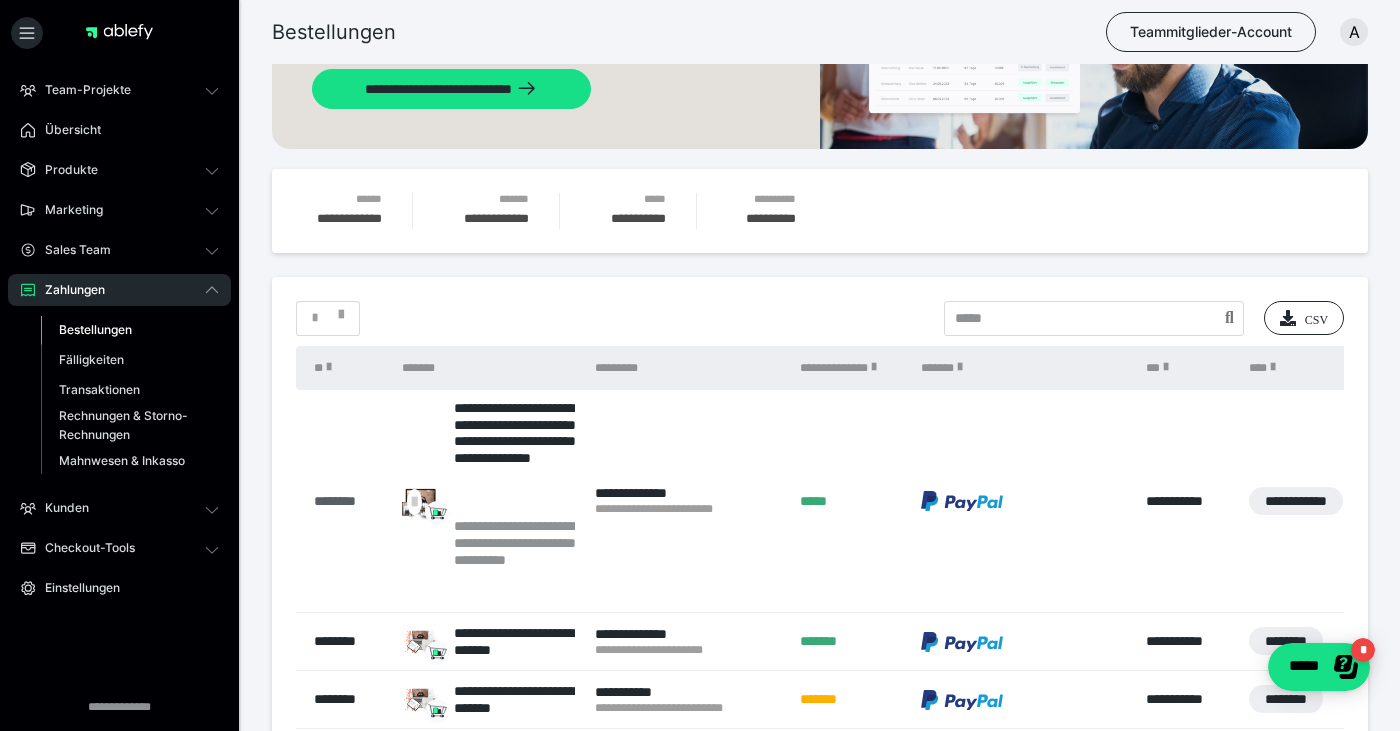 click on "********" at bounding box center [348, 501] 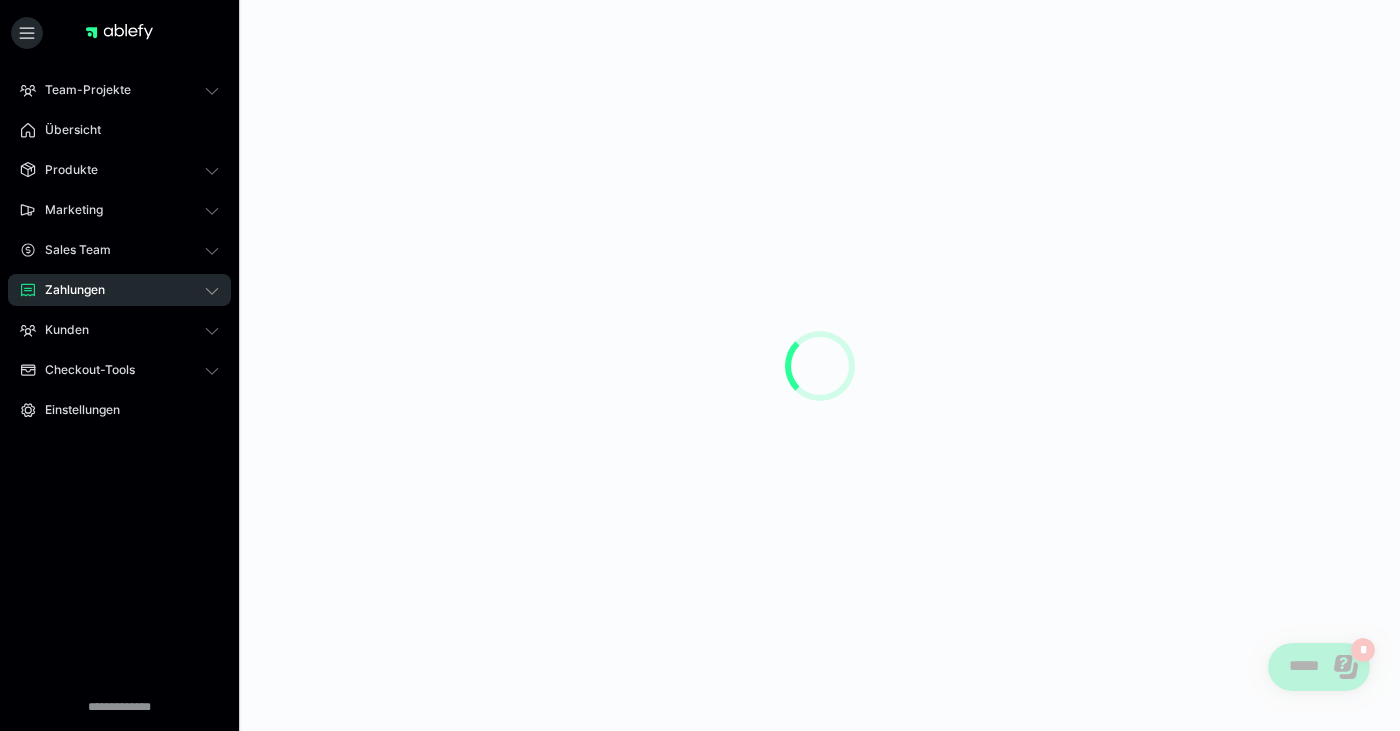 scroll, scrollTop: 0, scrollLeft: 0, axis: both 